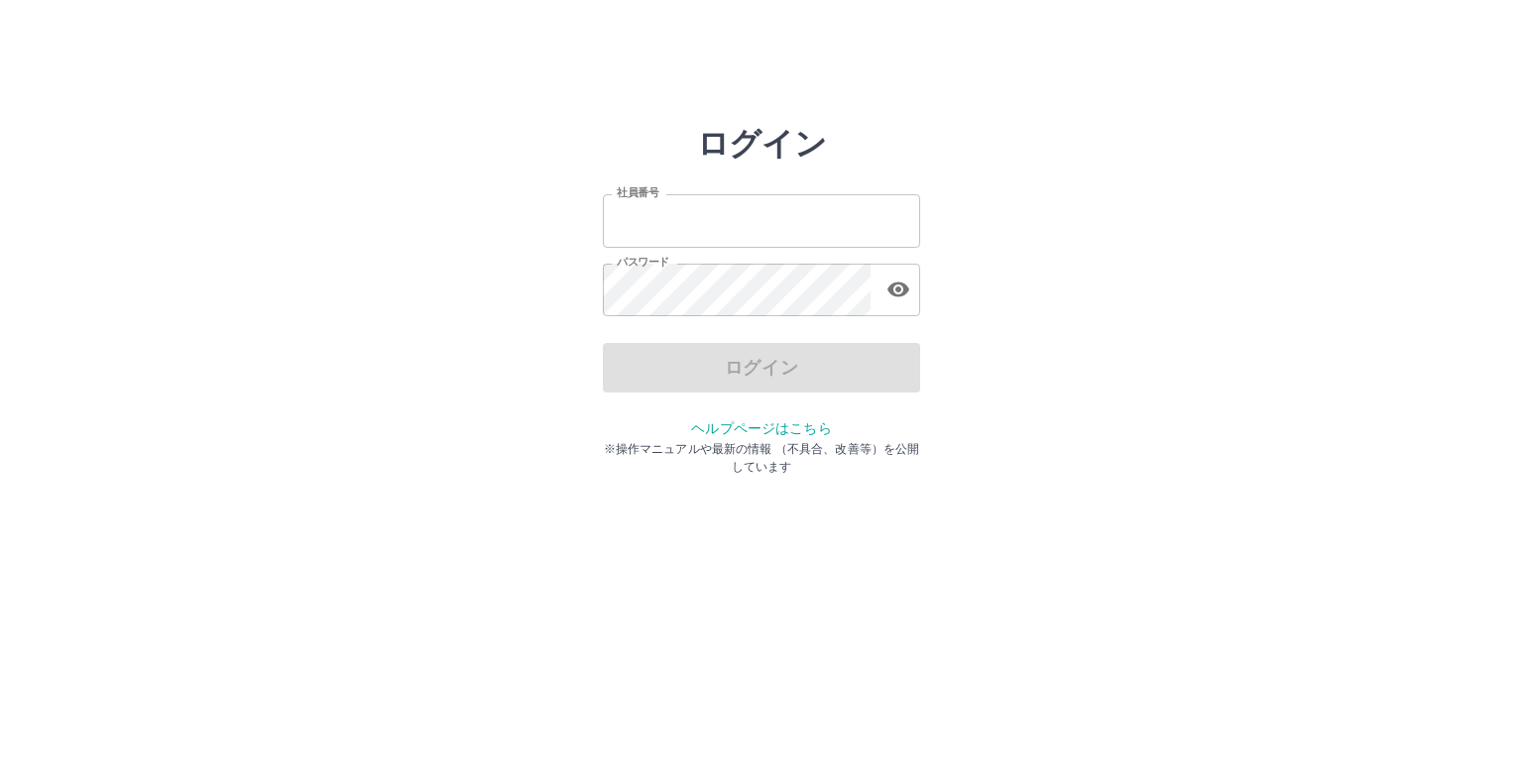 scroll, scrollTop: 0, scrollLeft: 0, axis: both 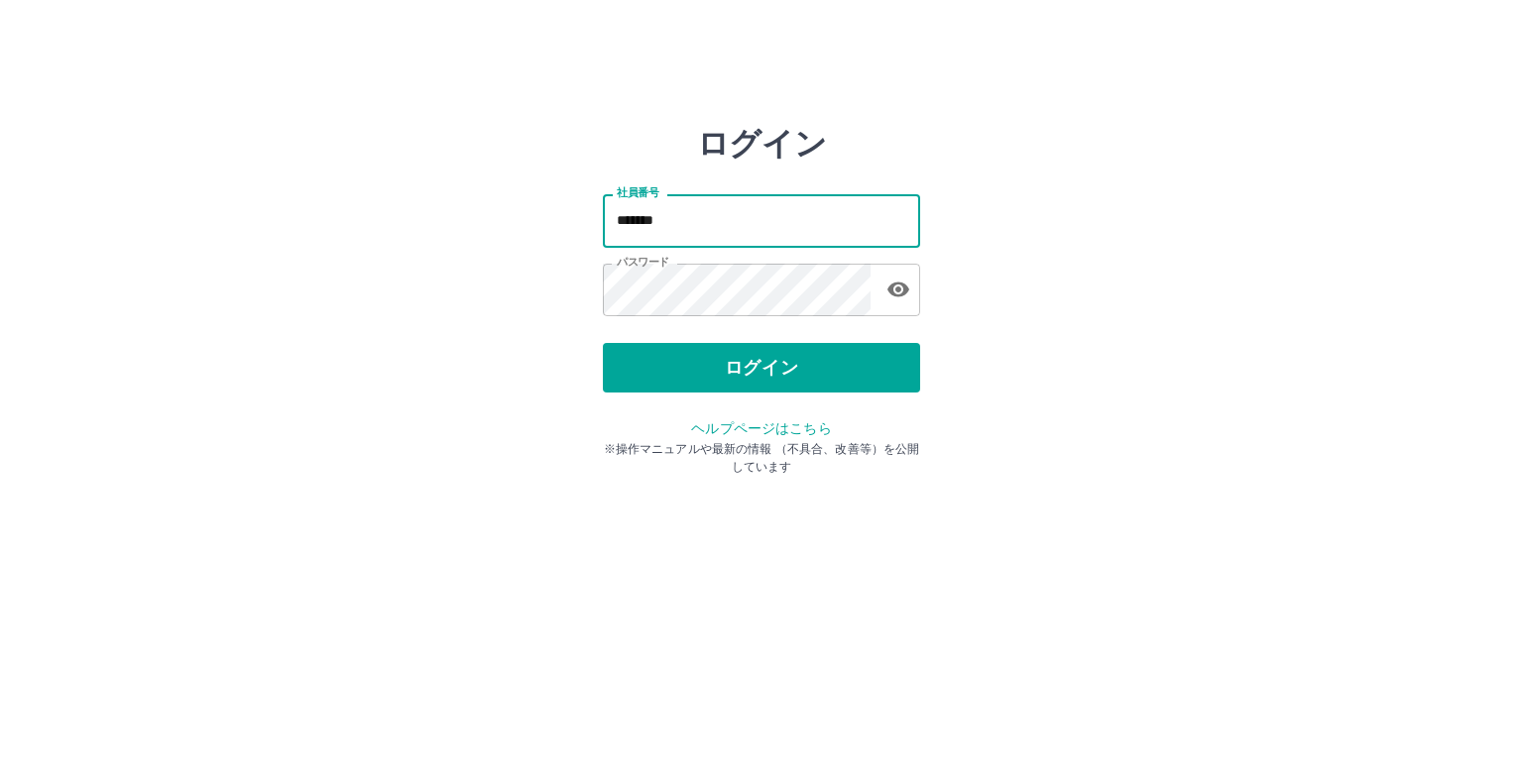 click on "*******" at bounding box center (762, 220) 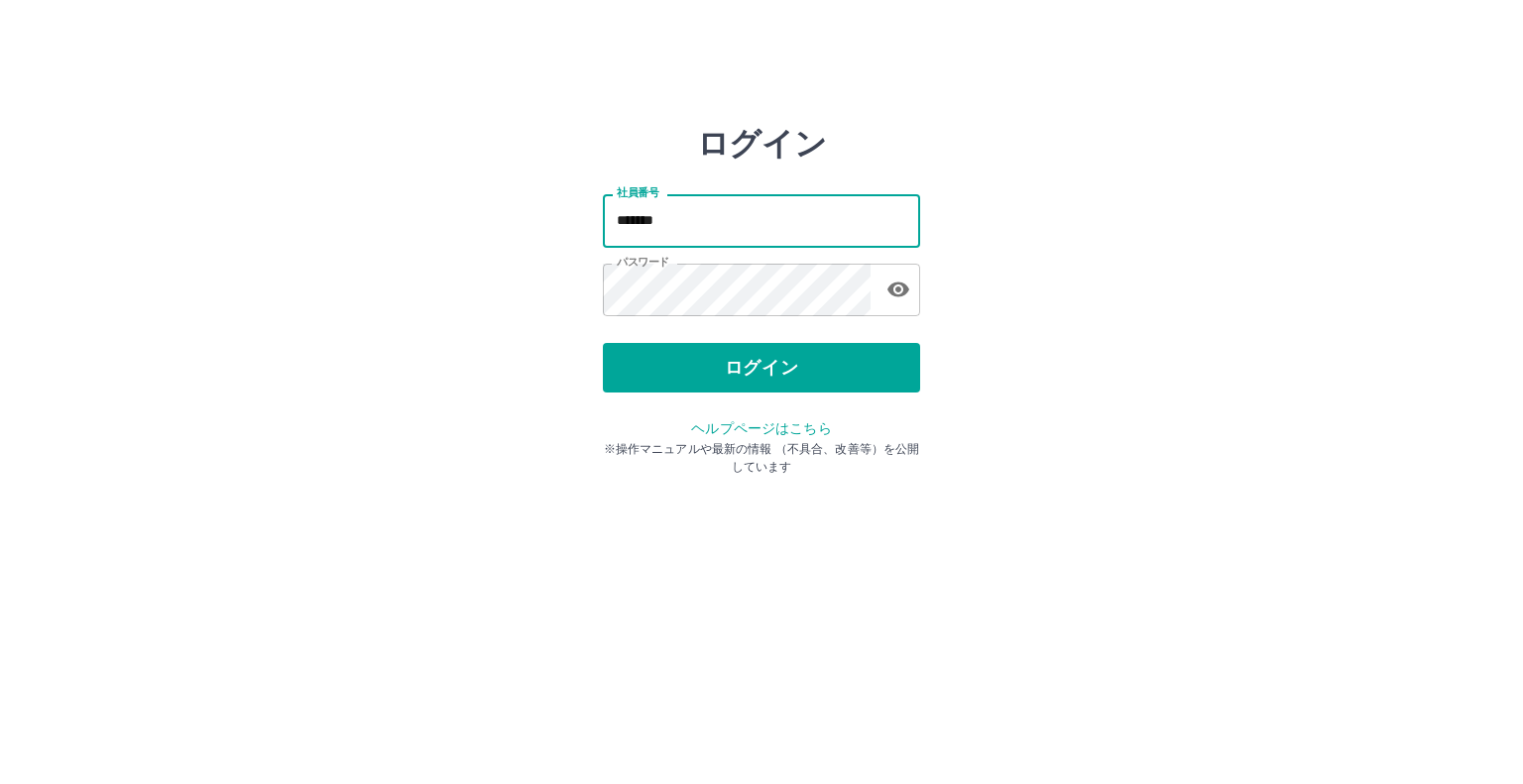 type on "*******" 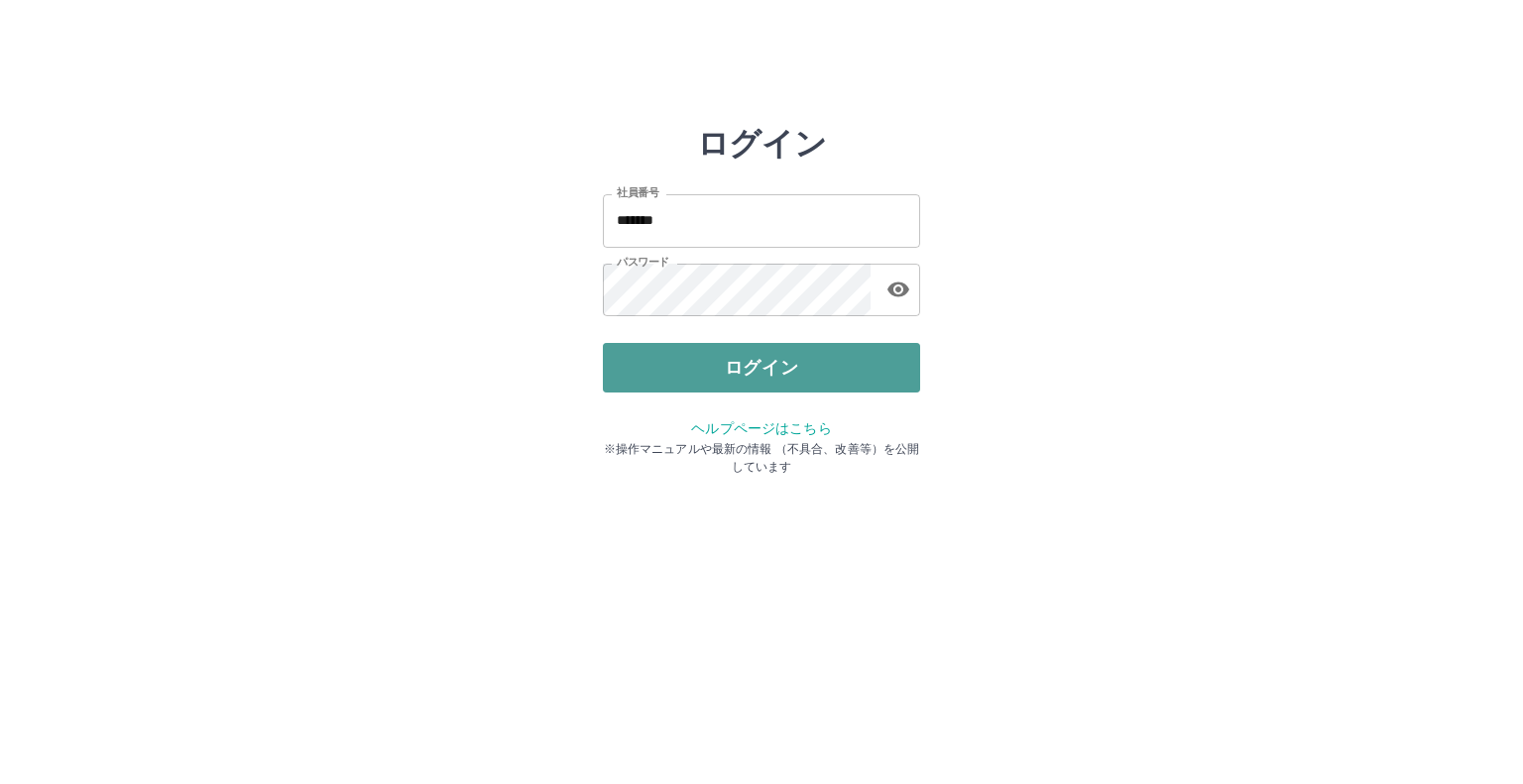 click on "ログイン" at bounding box center (762, 368) 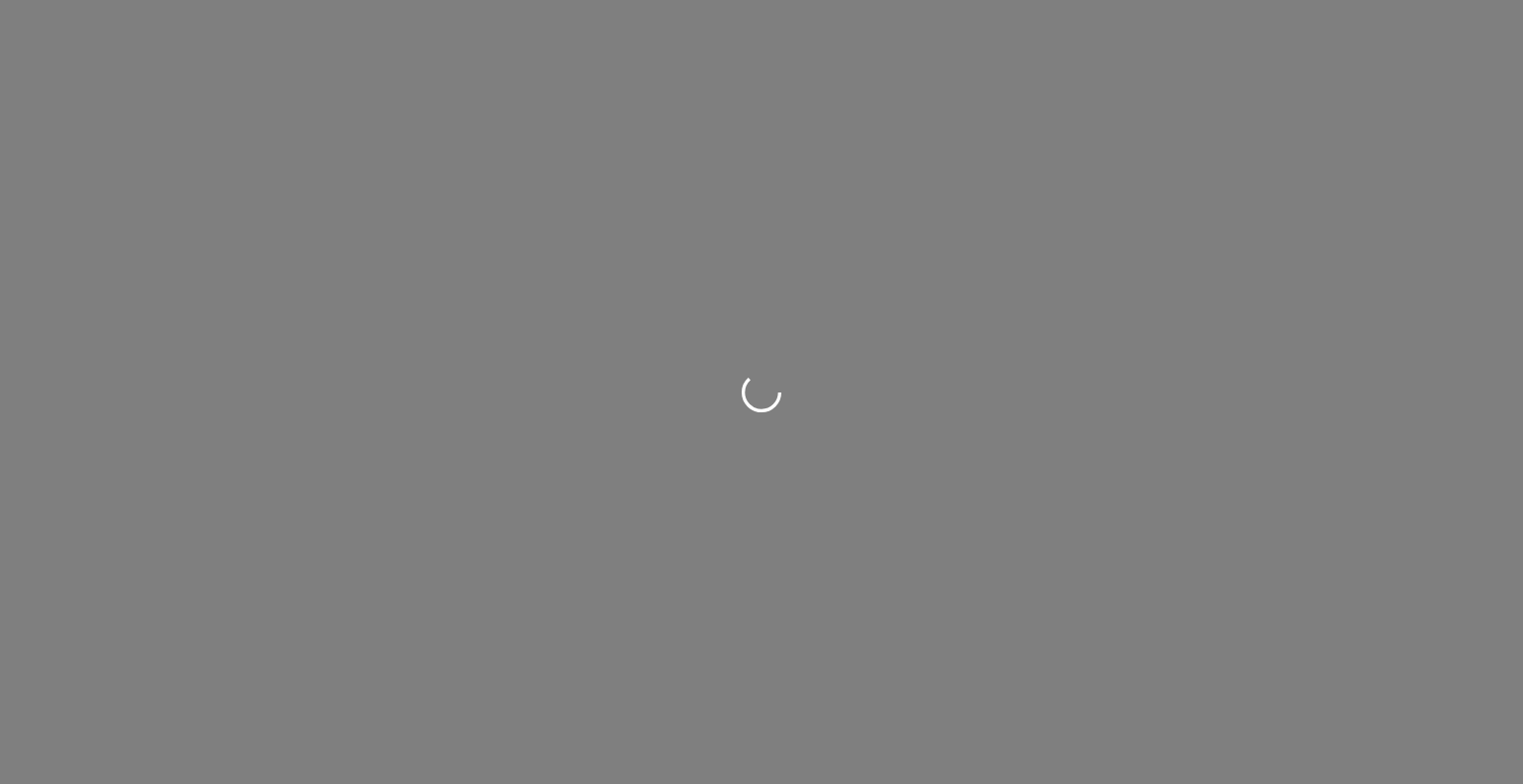 scroll, scrollTop: 0, scrollLeft: 0, axis: both 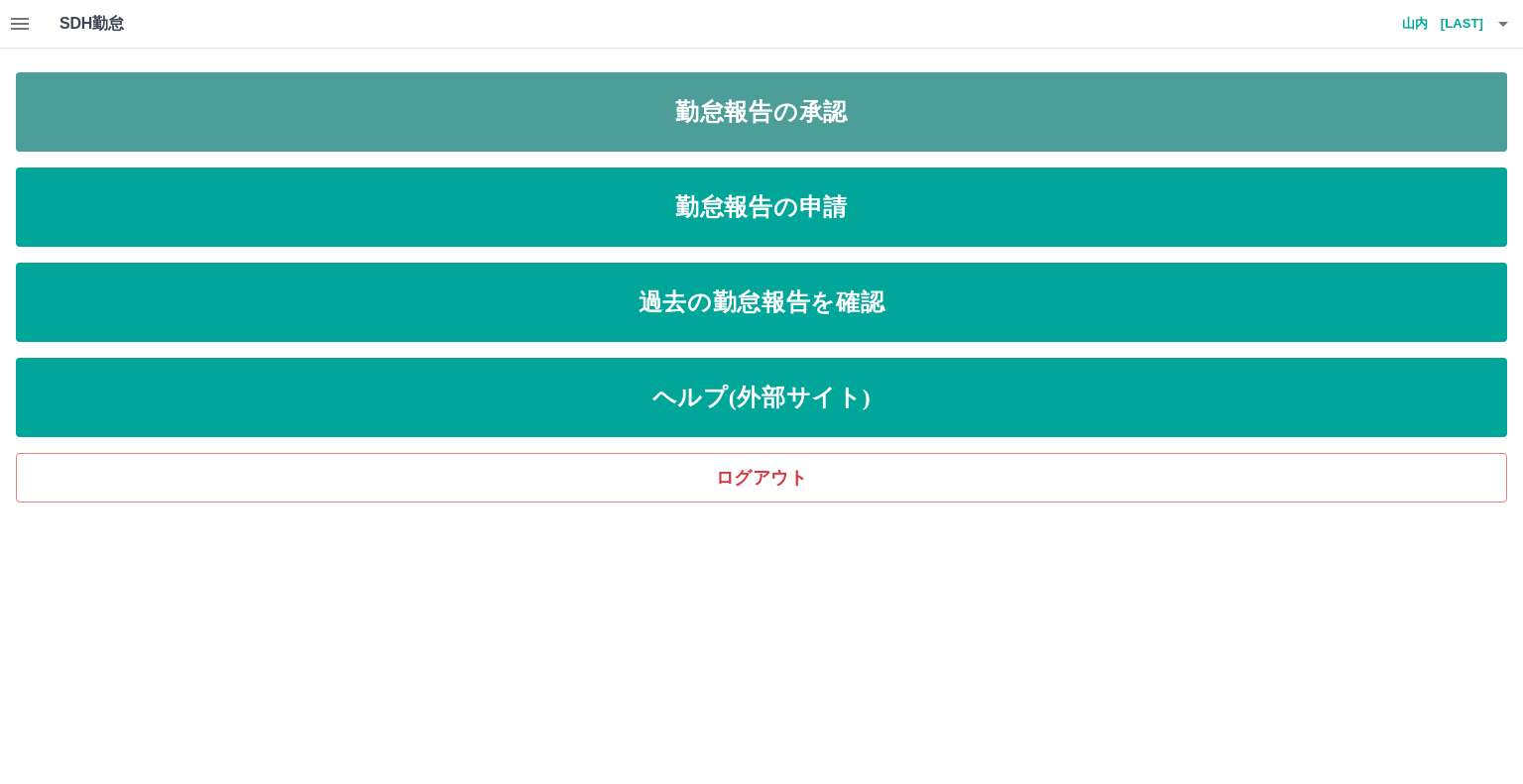 click on "勤怠報告の承認" at bounding box center [762, 112] 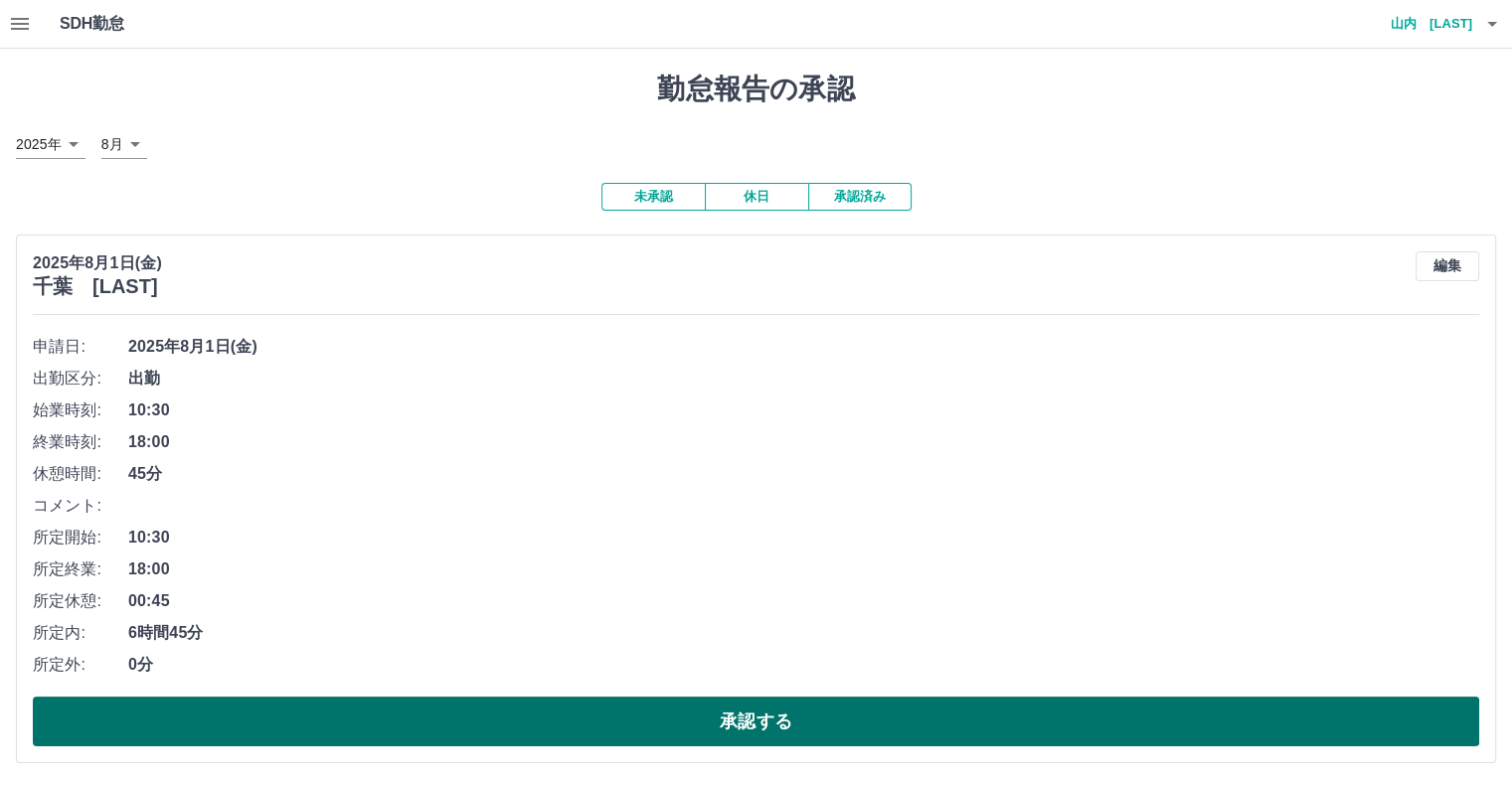 click on "承認する" at bounding box center [756, 721] 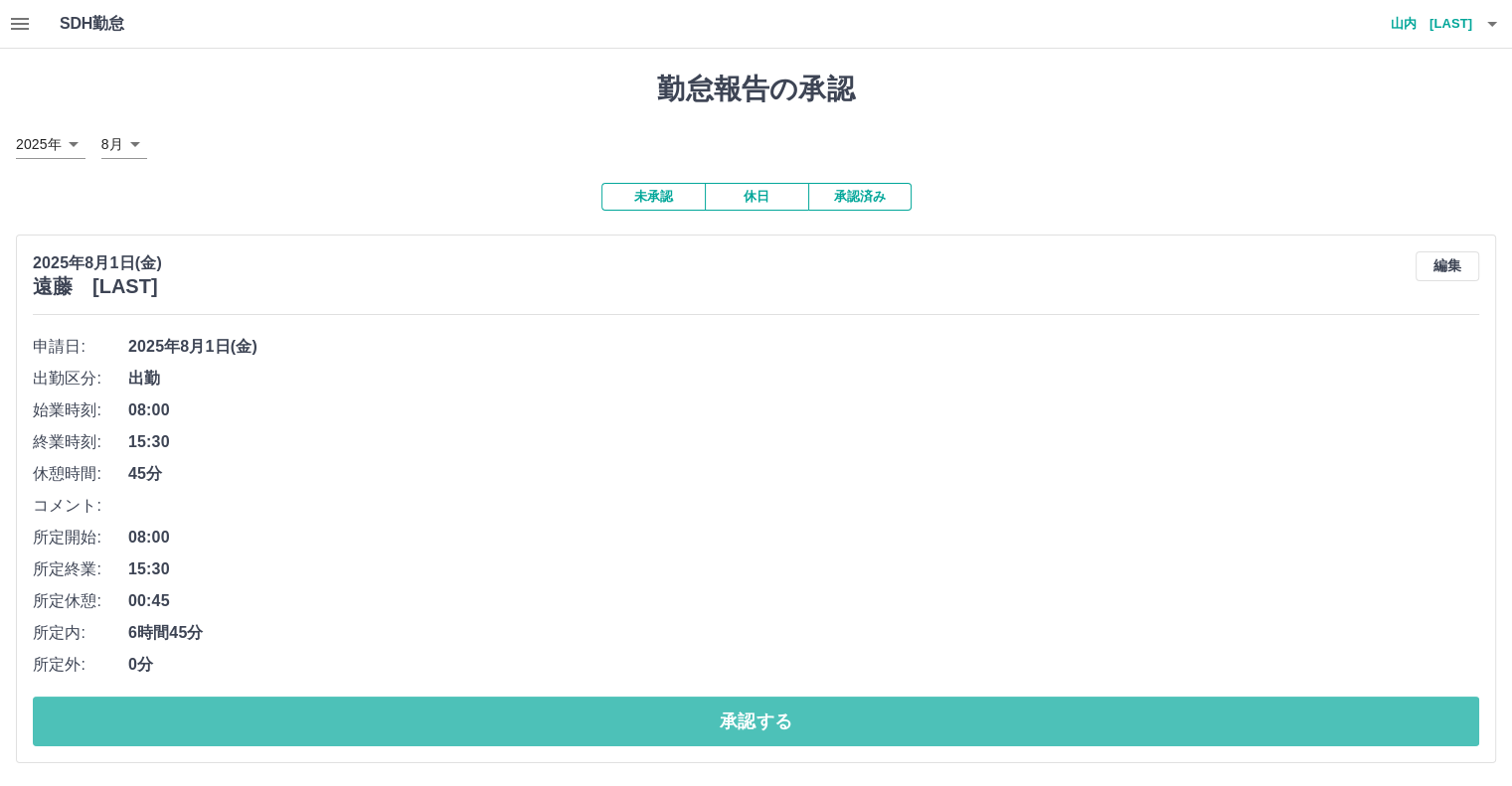 click on "承認する" at bounding box center [756, 721] 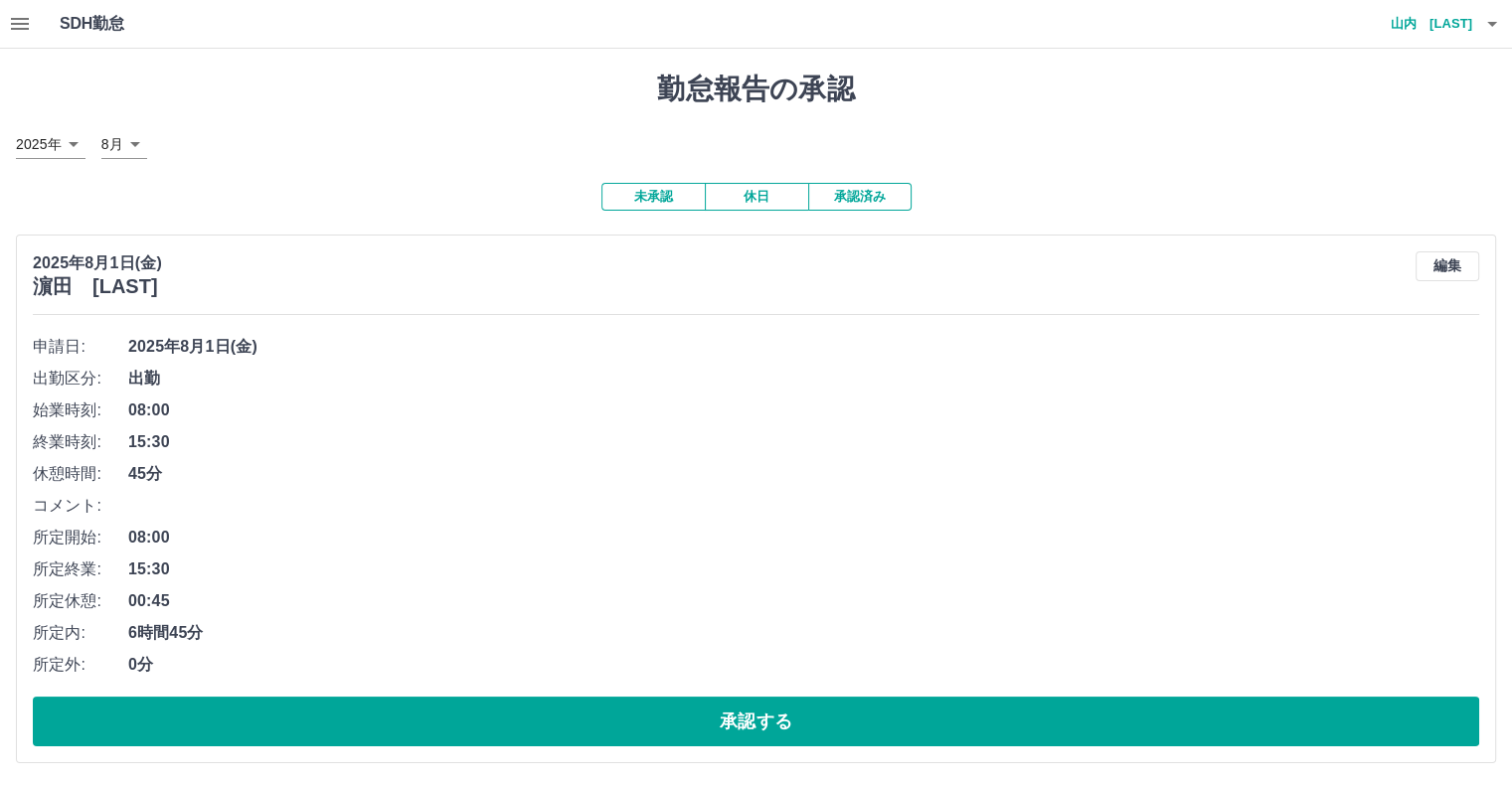 click on "承認する" at bounding box center [756, 721] 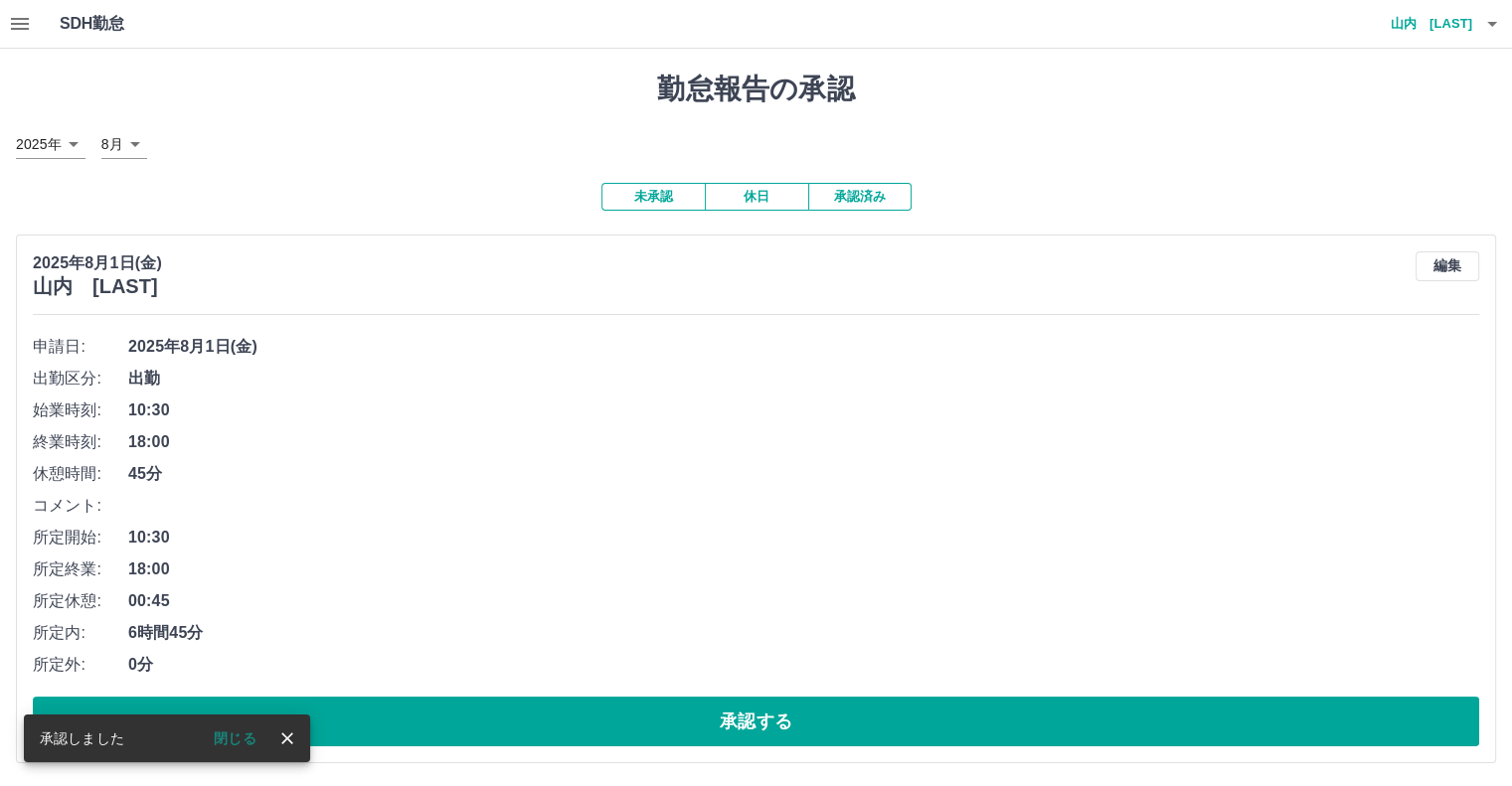 click on "承認する" at bounding box center [756, 721] 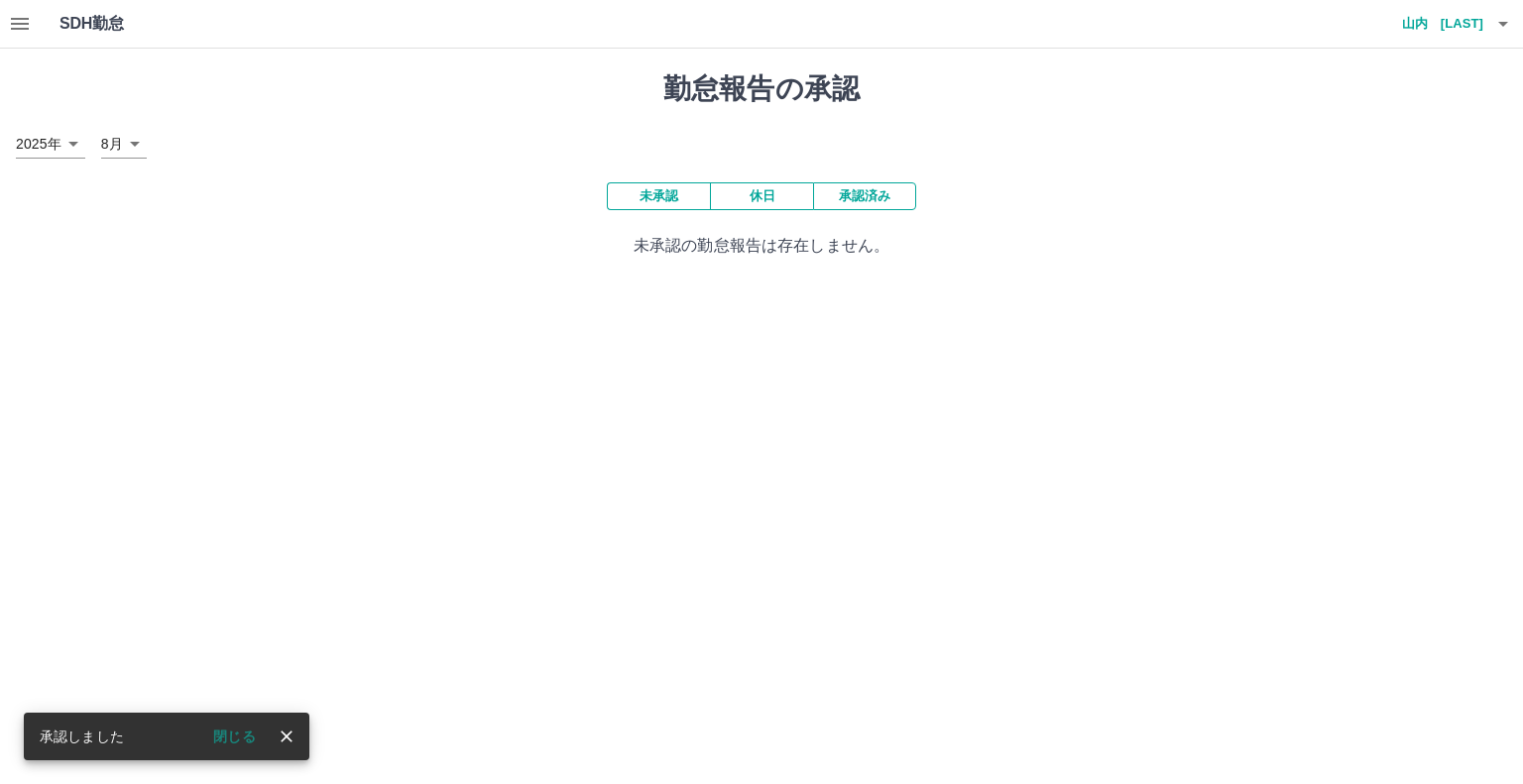 click 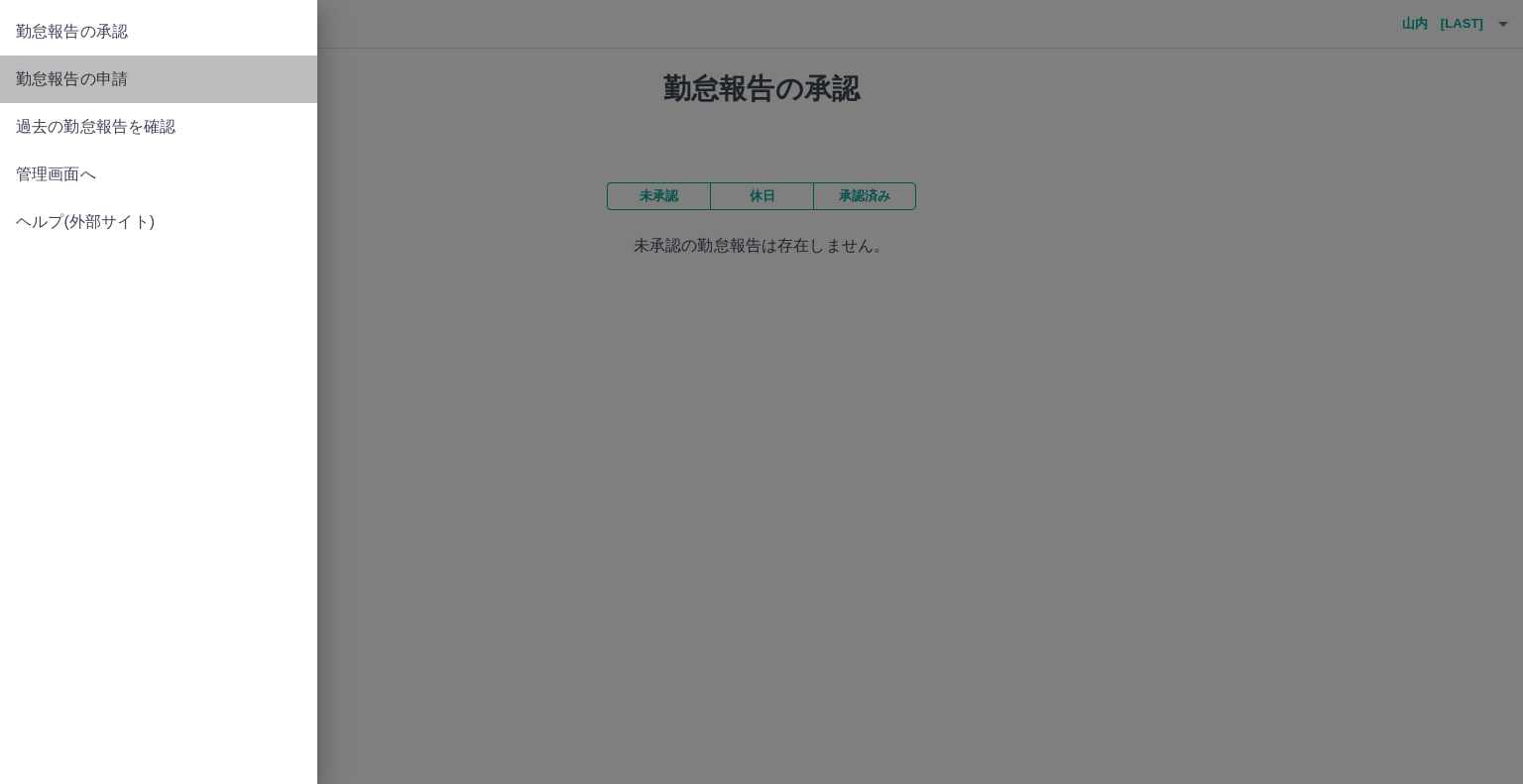 click on "勤怠報告の申請" at bounding box center [159, 79] 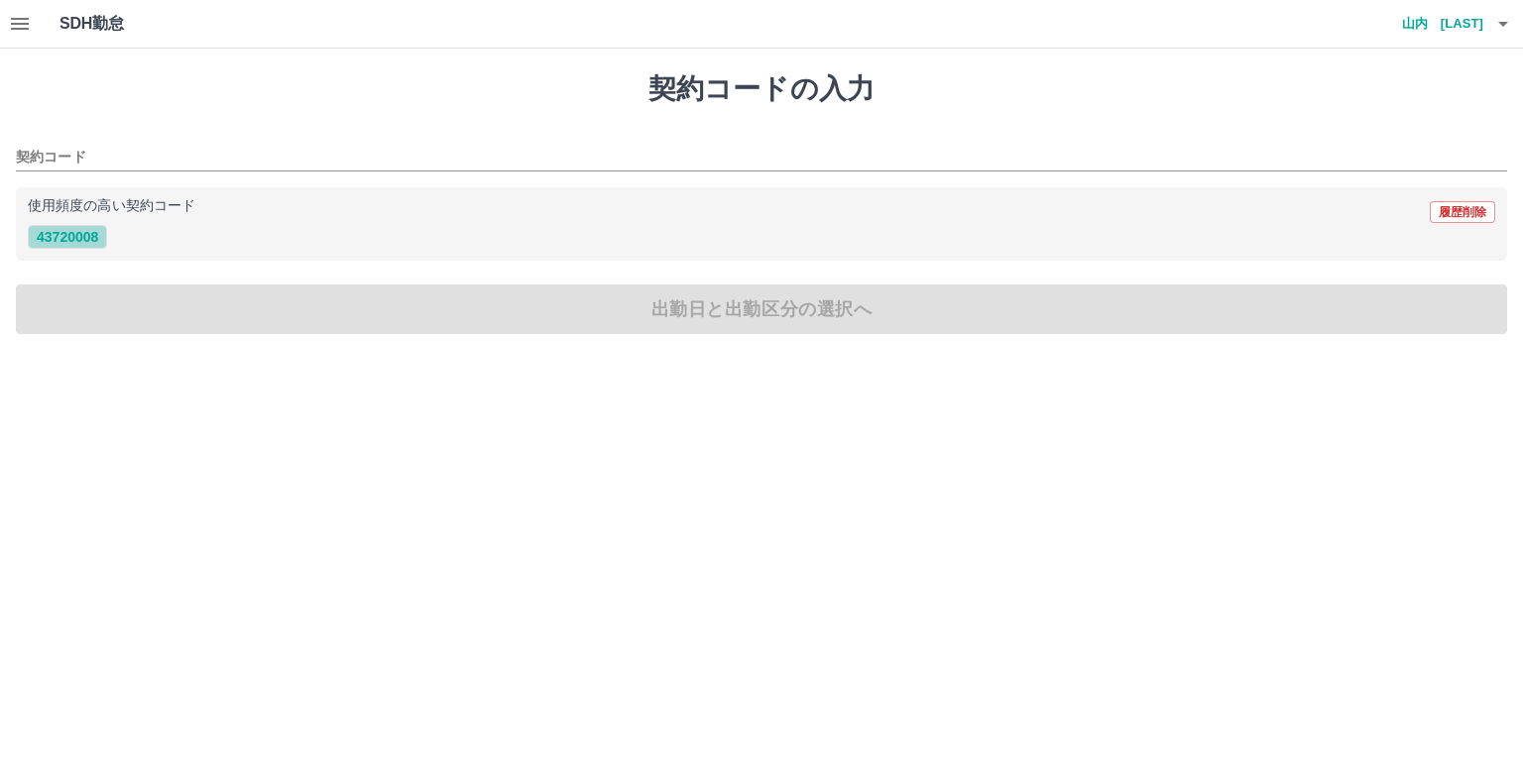click on "43720008" at bounding box center [67, 237] 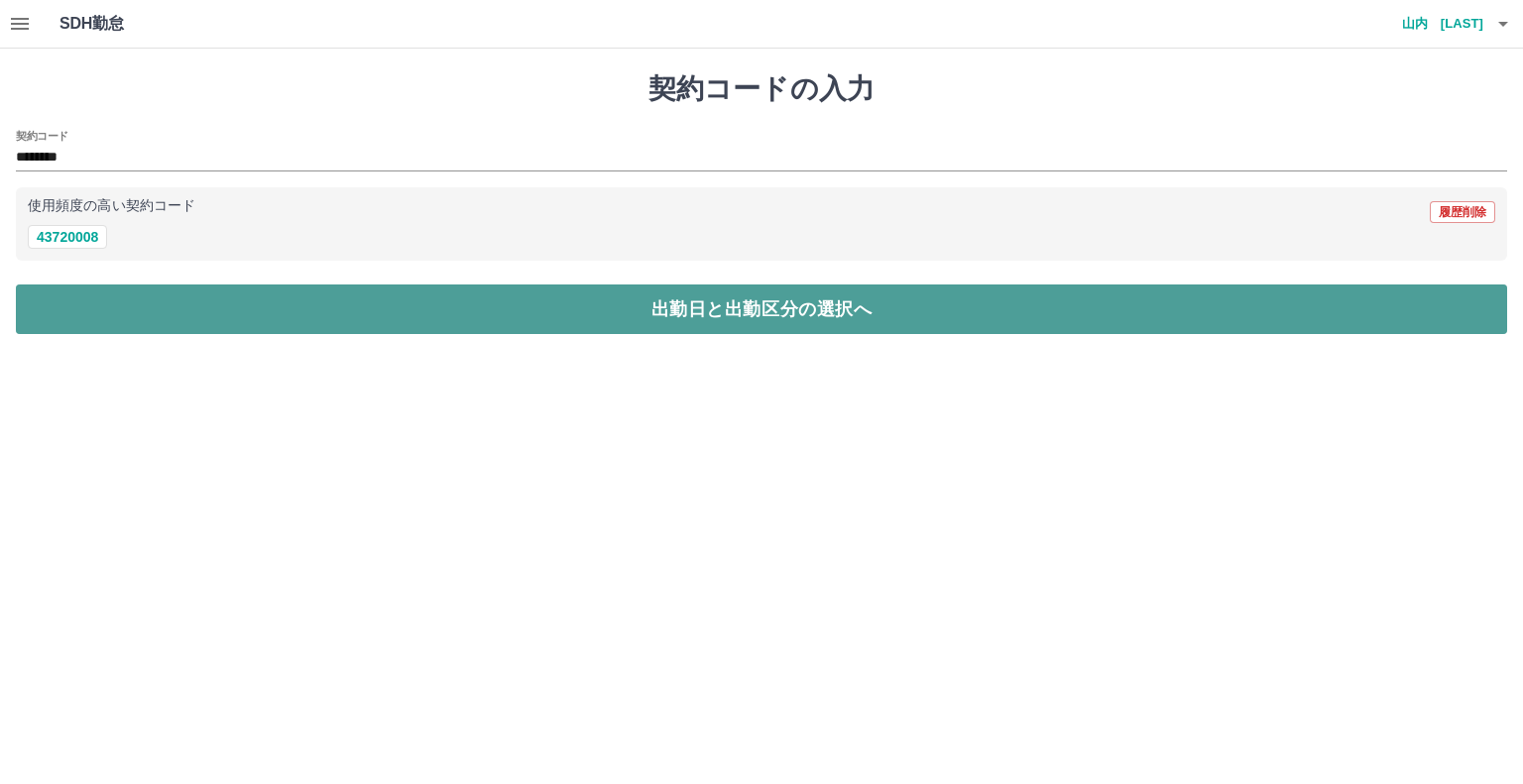 click on "出勤日と出勤区分の選択へ" at bounding box center (762, 309) 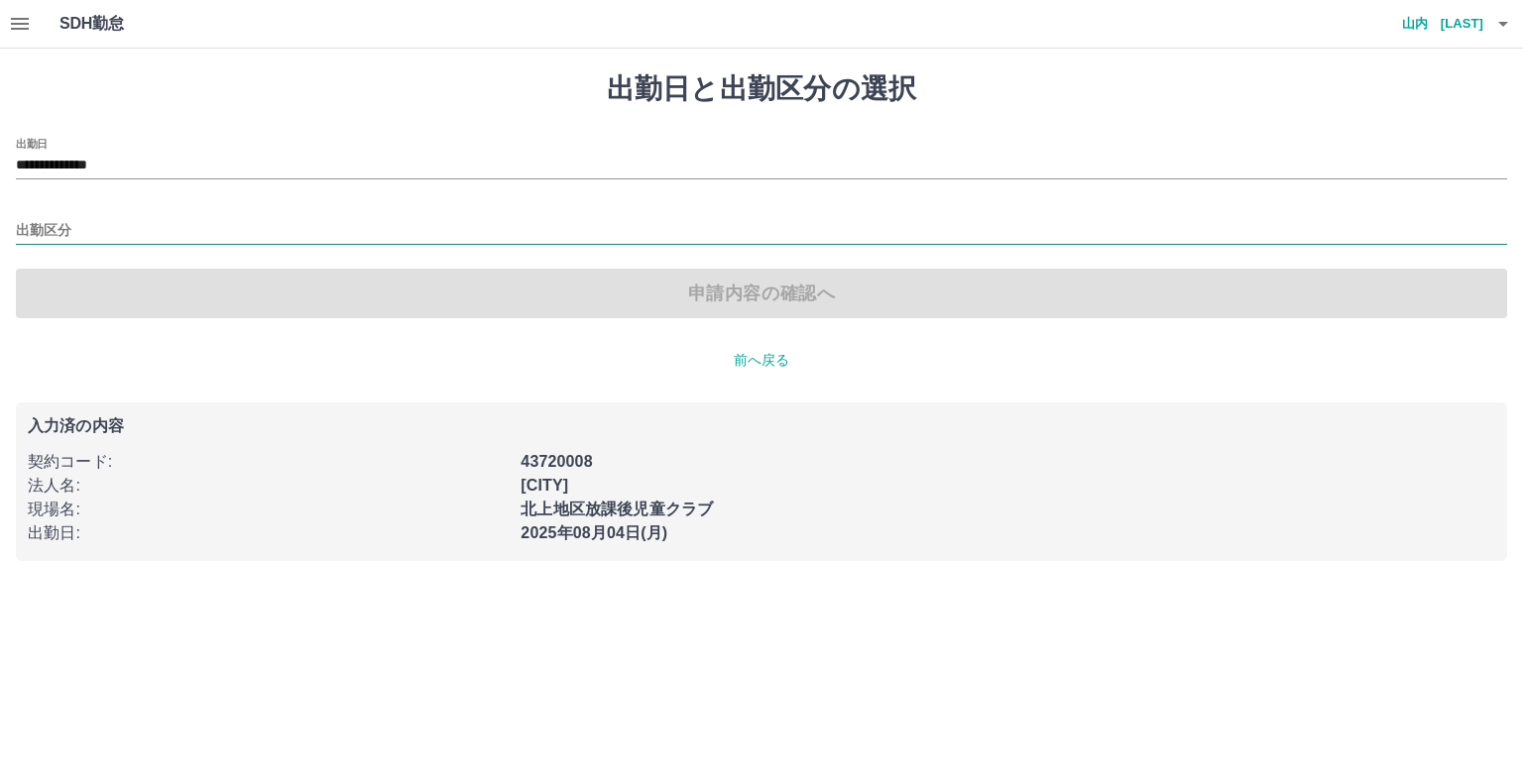click on "出勤区分" at bounding box center (762, 231) 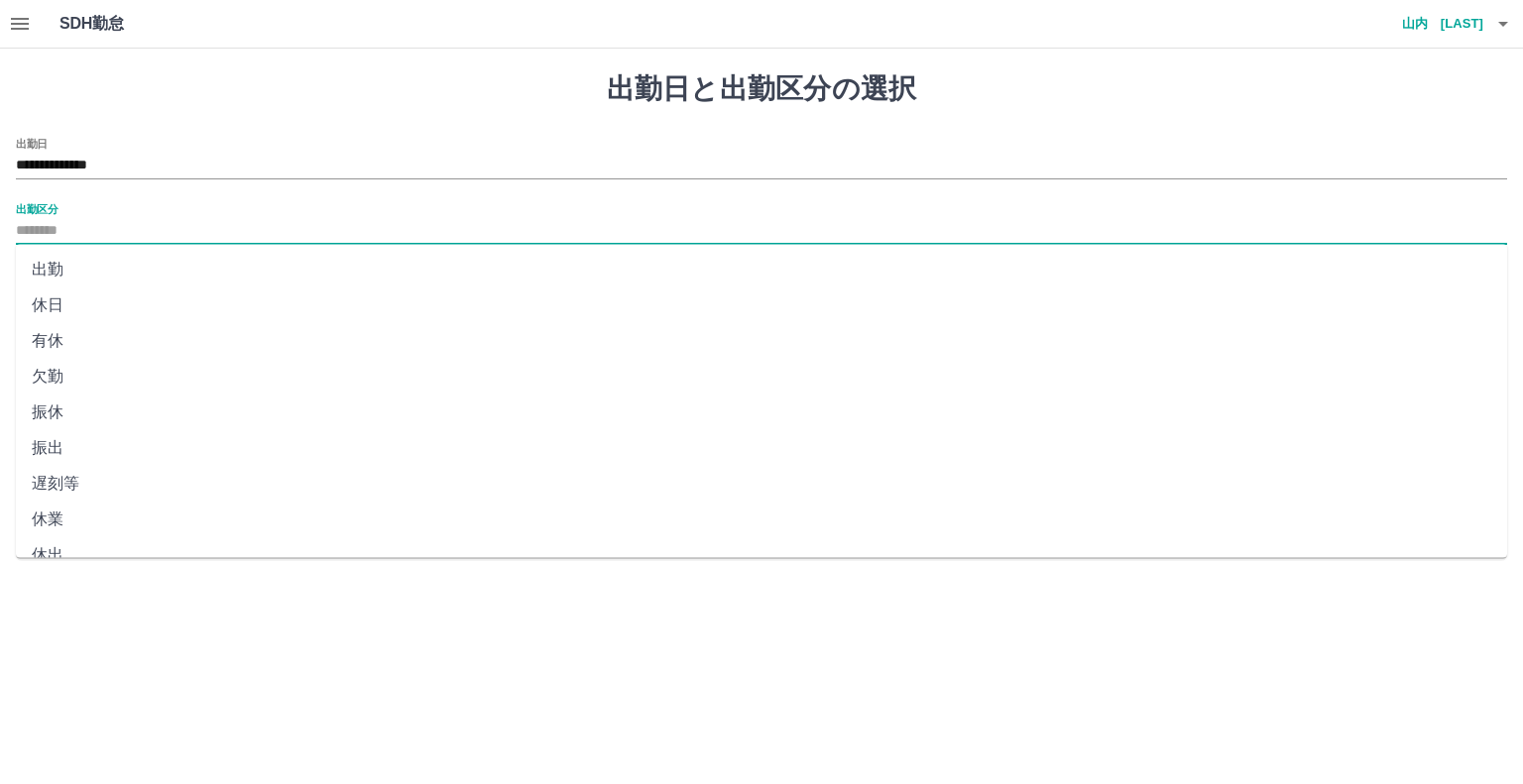 drag, startPoint x: 45, startPoint y: 265, endPoint x: 84, endPoint y: 261, distance: 39.2046 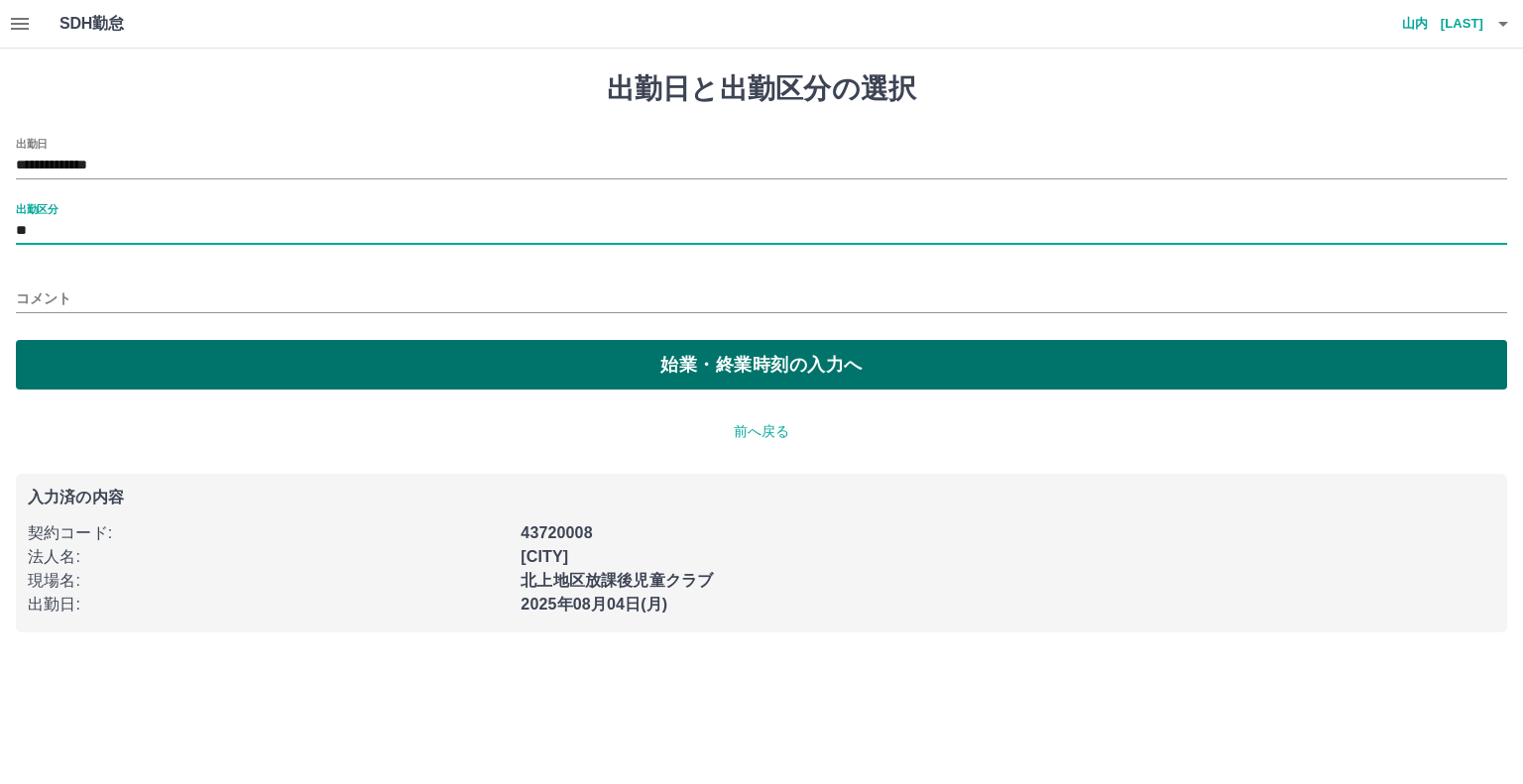 click on "始業・終業時刻の入力へ" at bounding box center [762, 365] 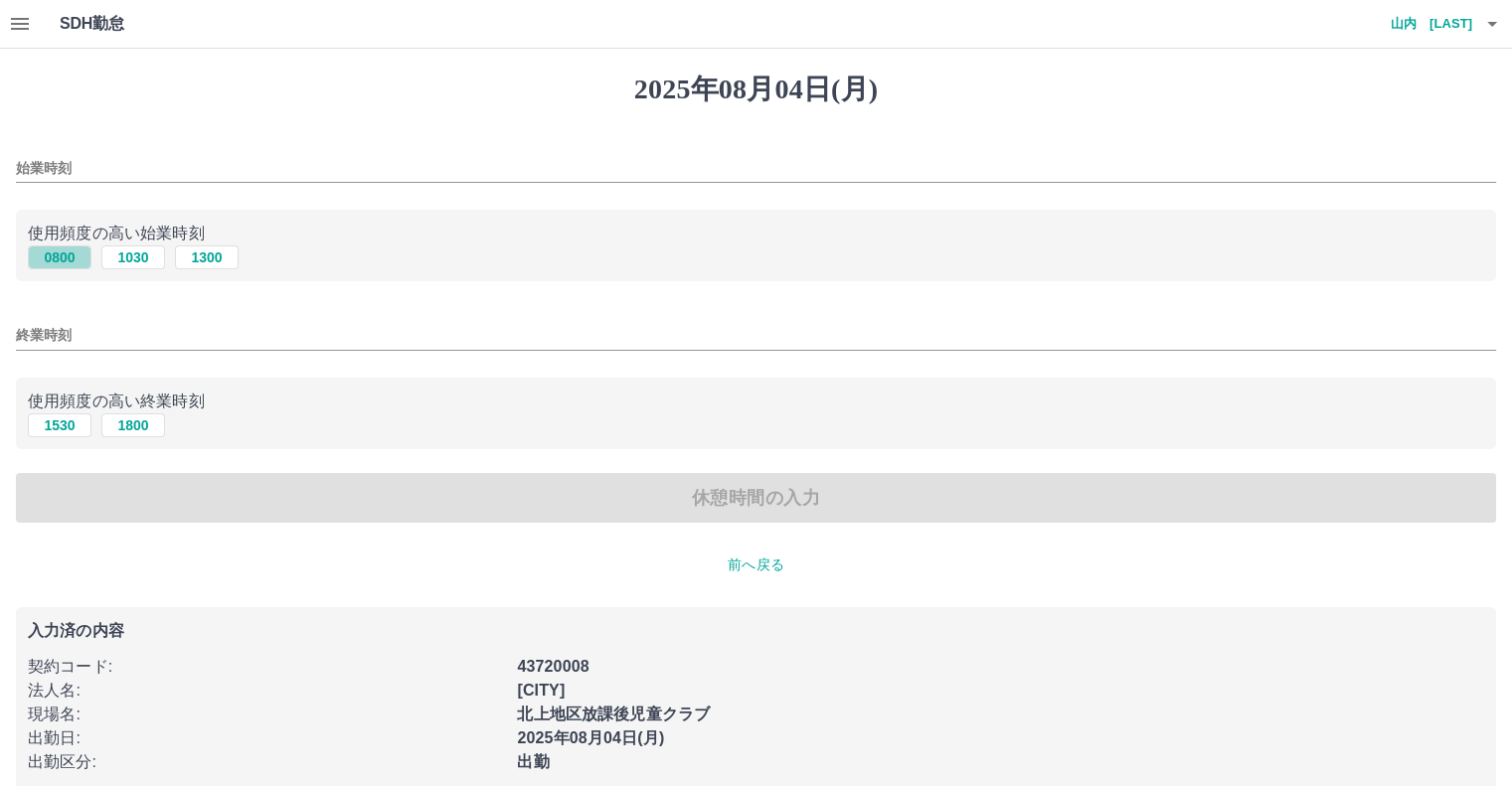 click on "0800" at bounding box center (60, 257) 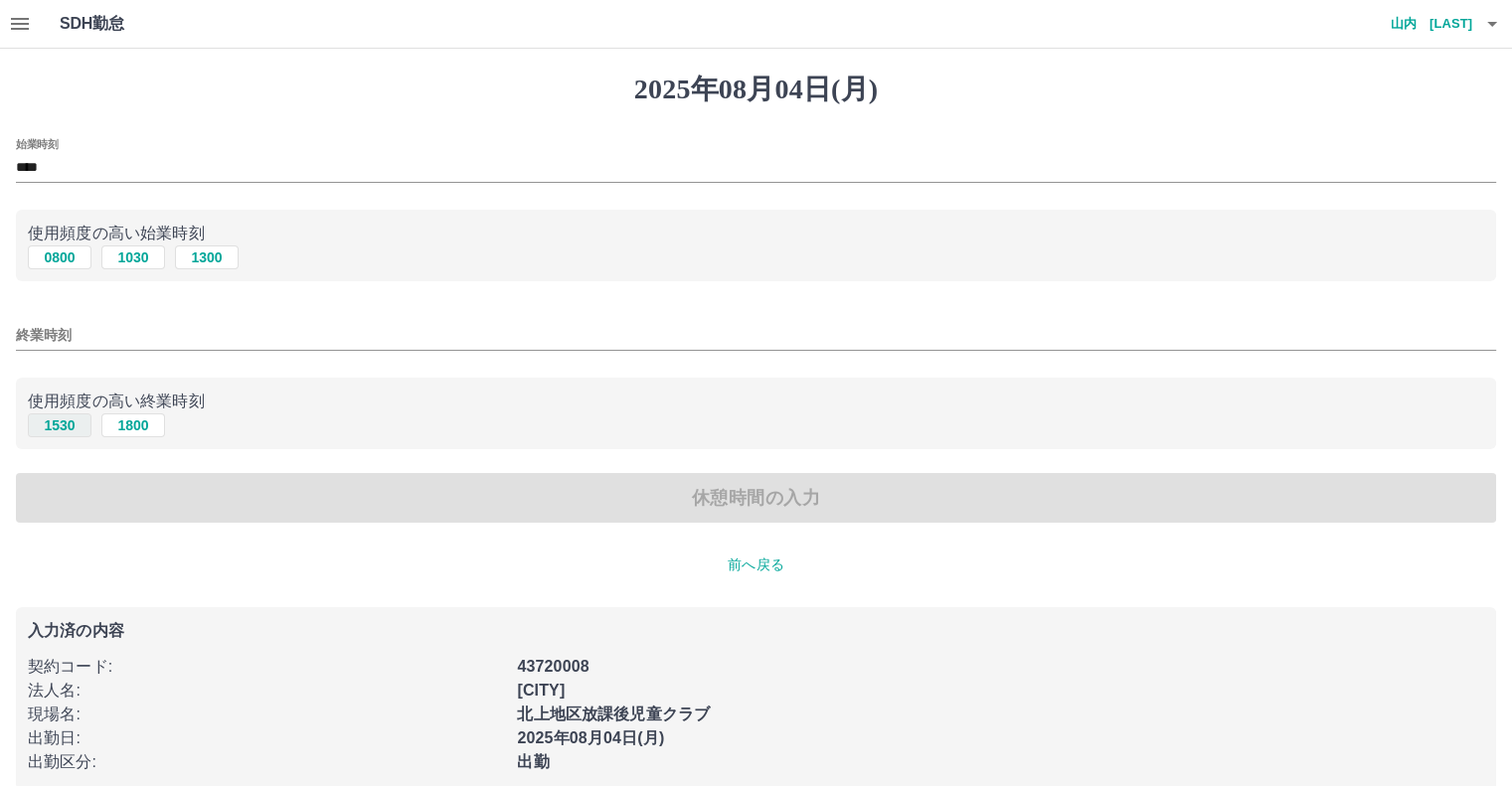 click on "1530" at bounding box center (60, 425) 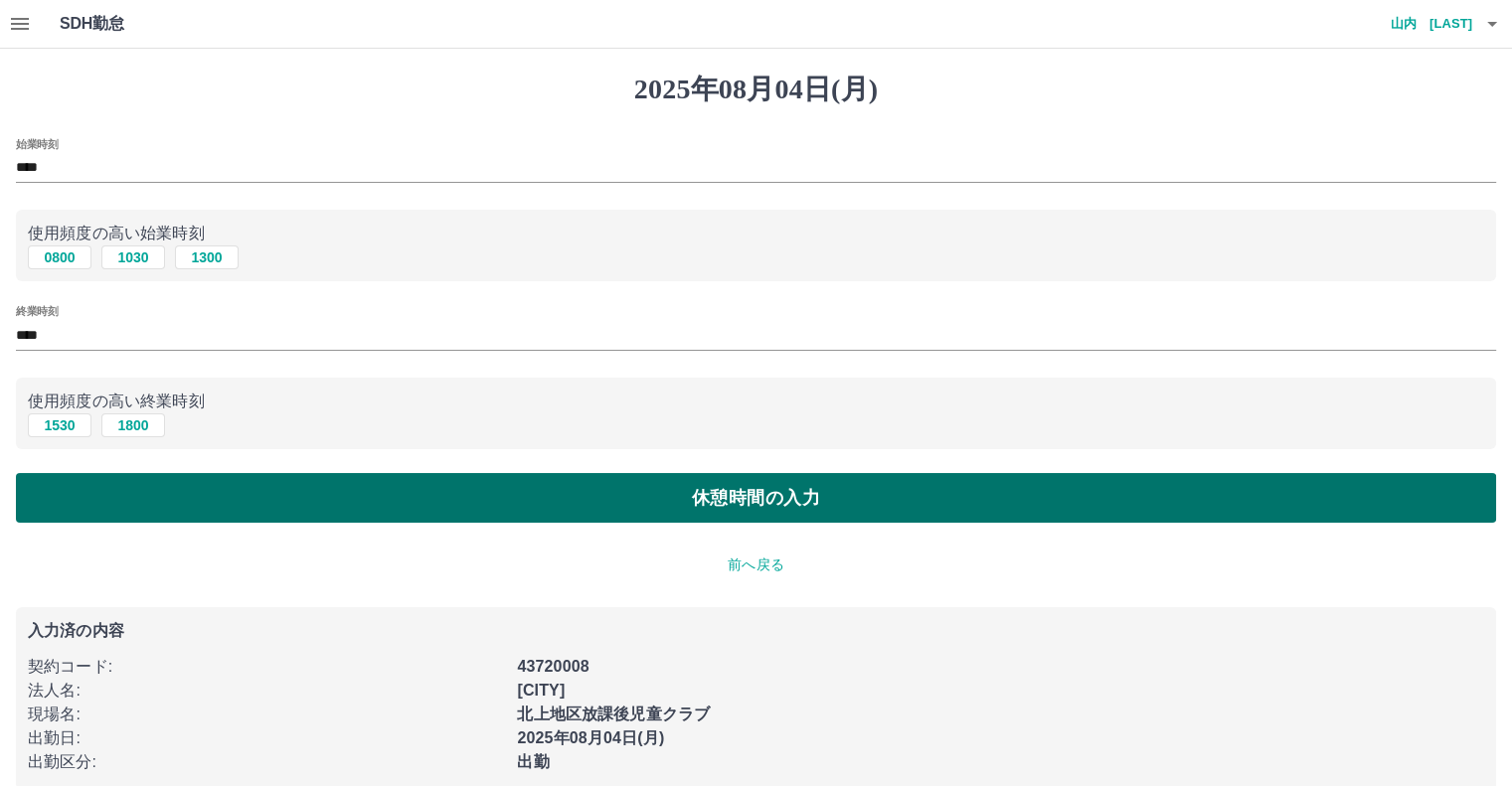 click on "休憩時間の入力" at bounding box center [756, 498] 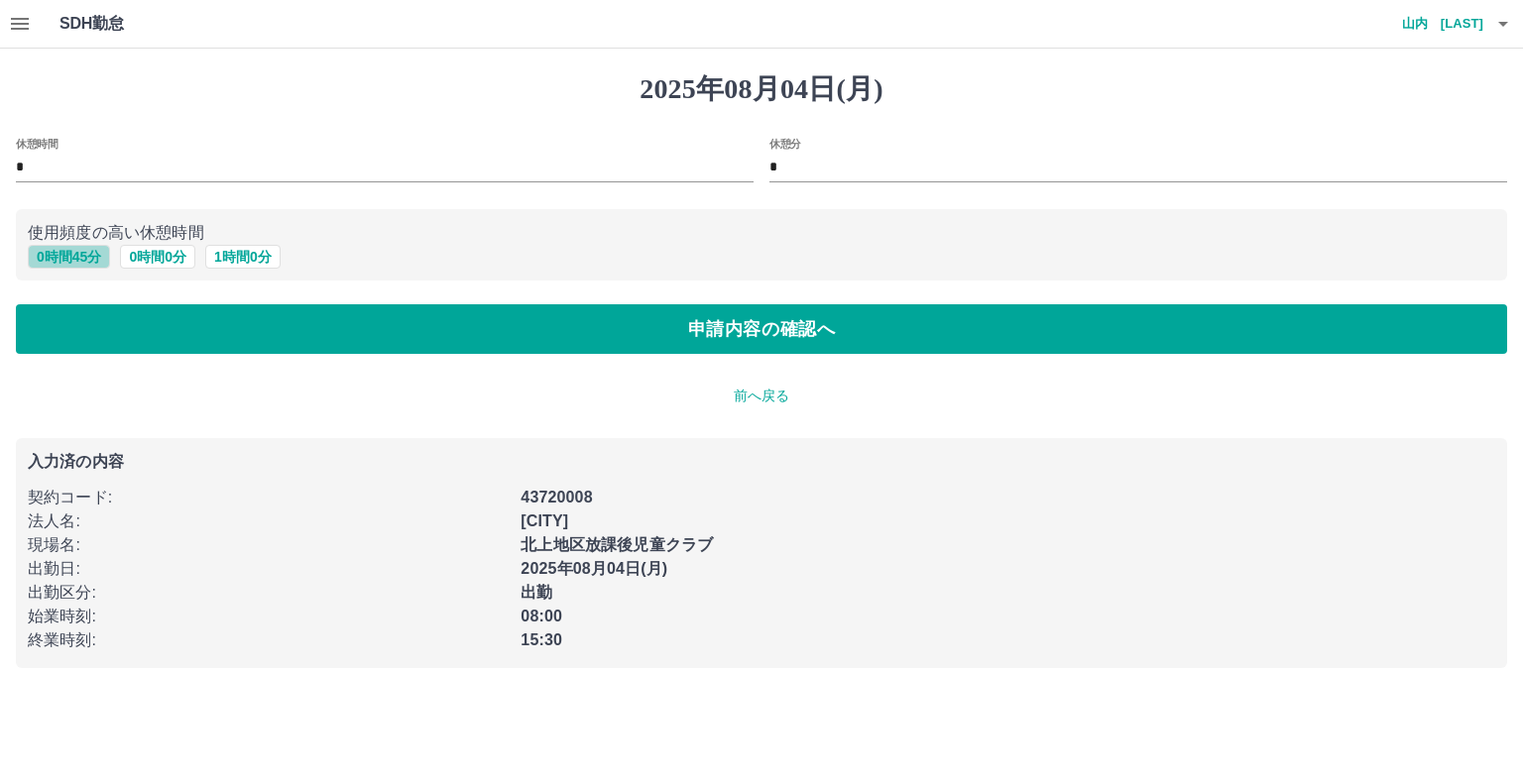 click on "0 時間 45 分" at bounding box center [68, 257] 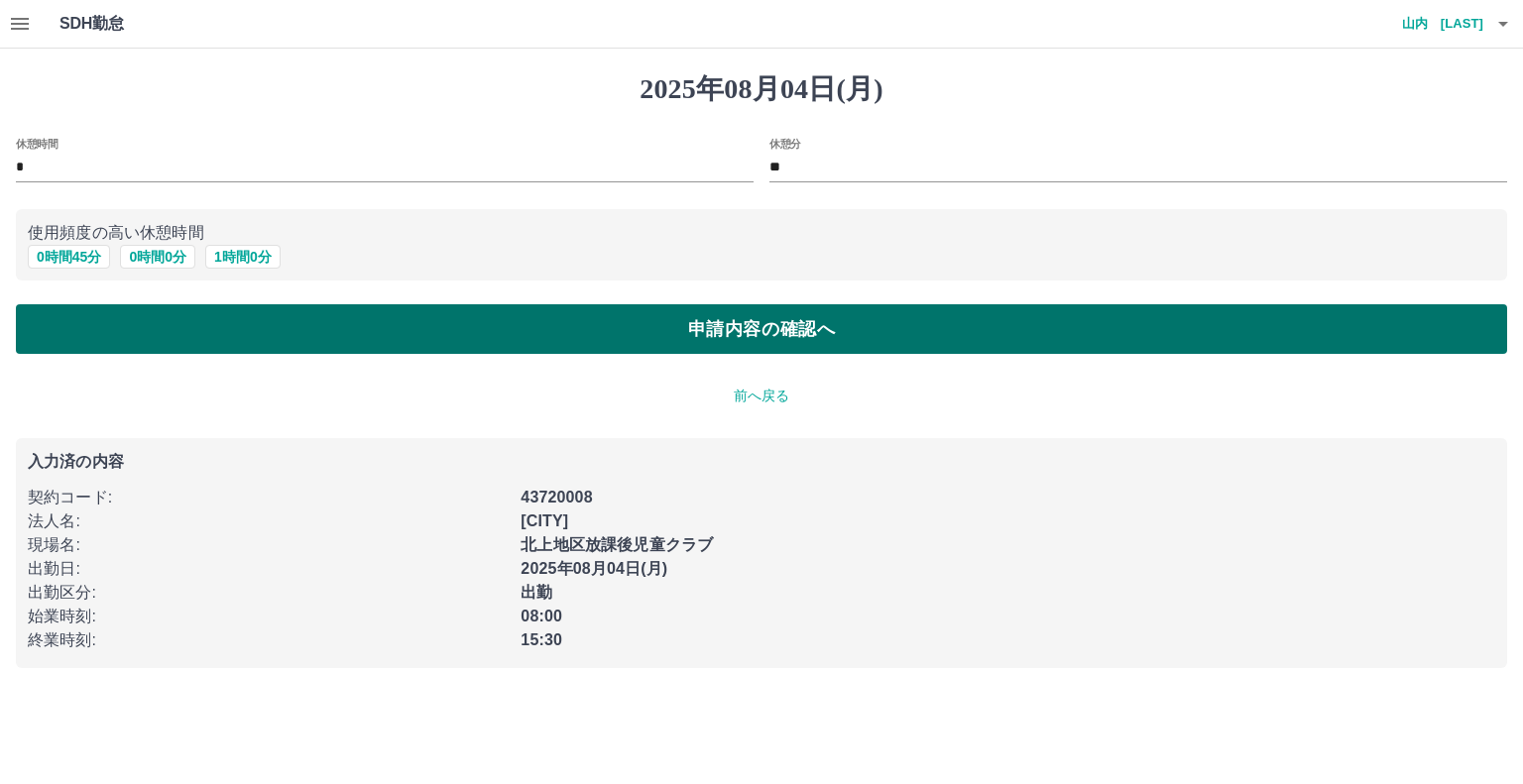 click on "申請内容の確認へ" at bounding box center (762, 329) 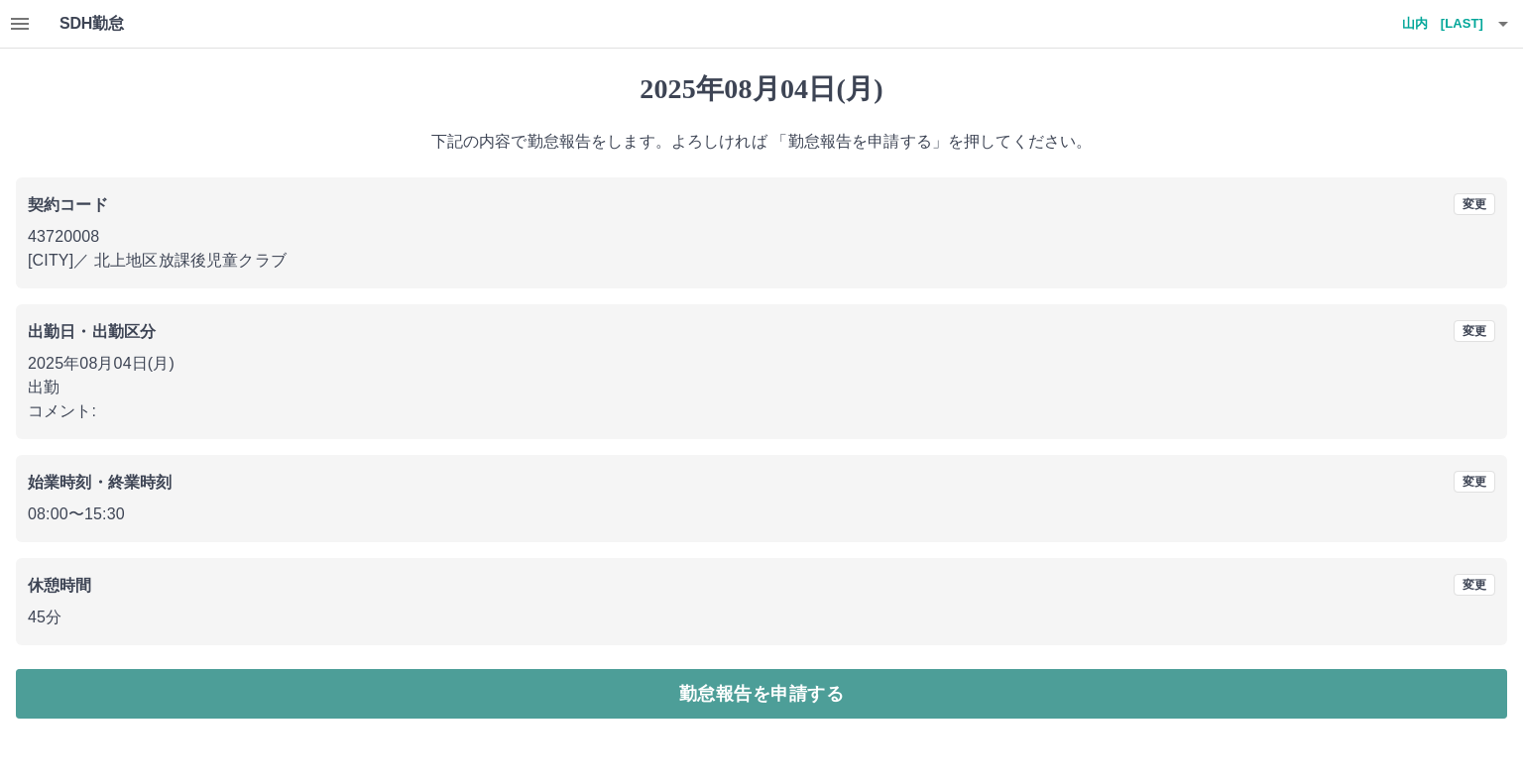 click on "勤怠報告を申請する" at bounding box center [762, 694] 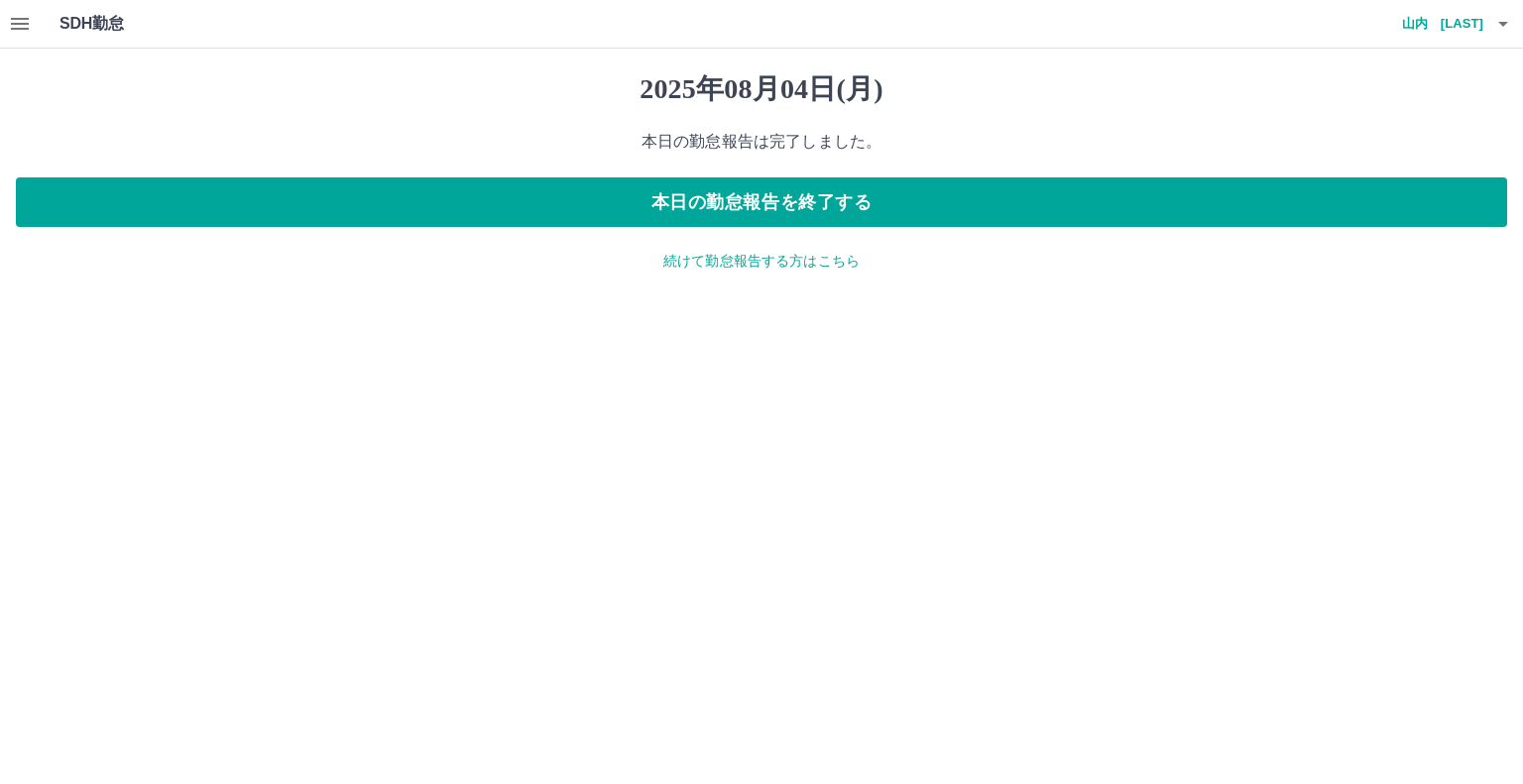 click on "続けて勤怠報告する方はこちら" at bounding box center [762, 261] 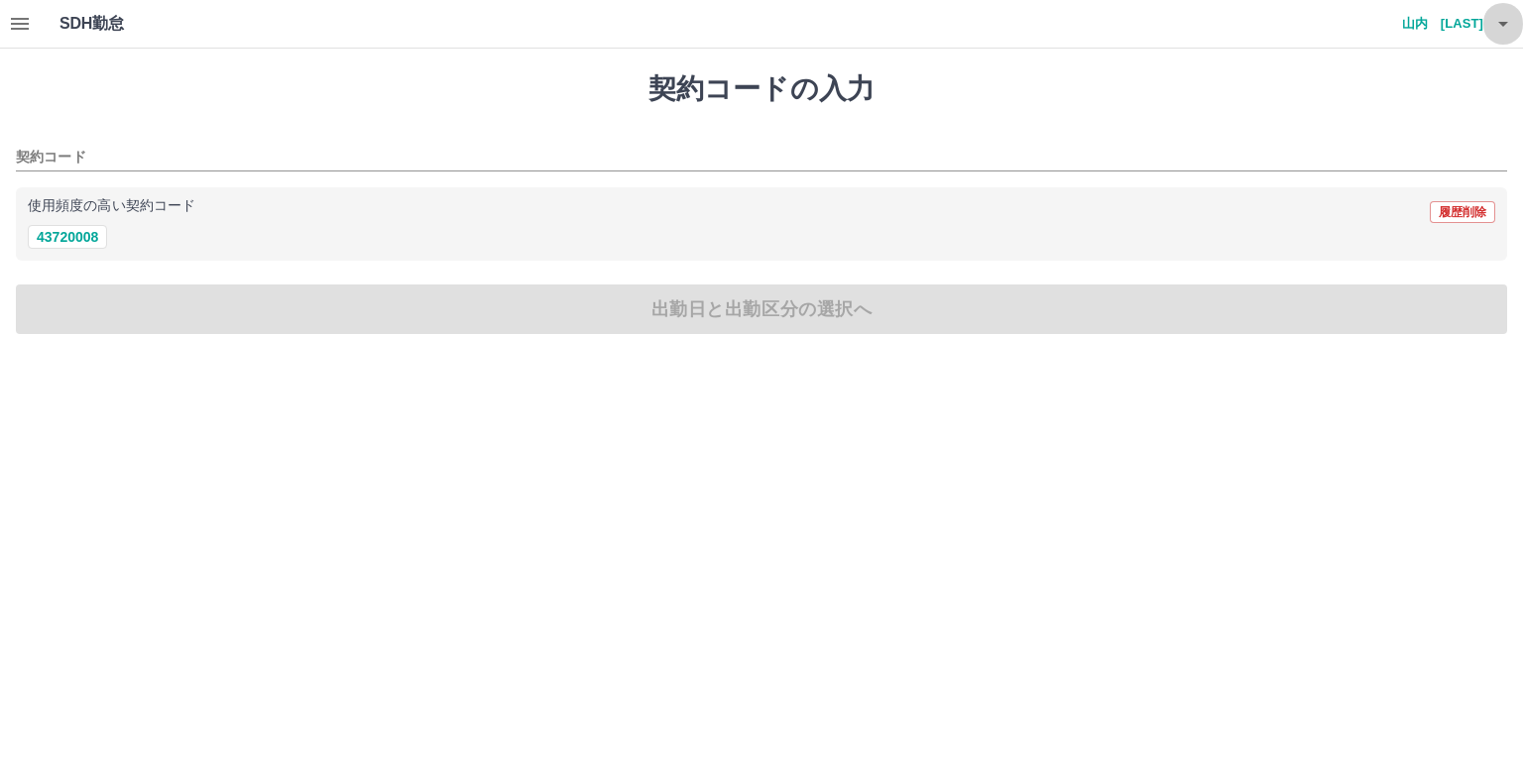 click 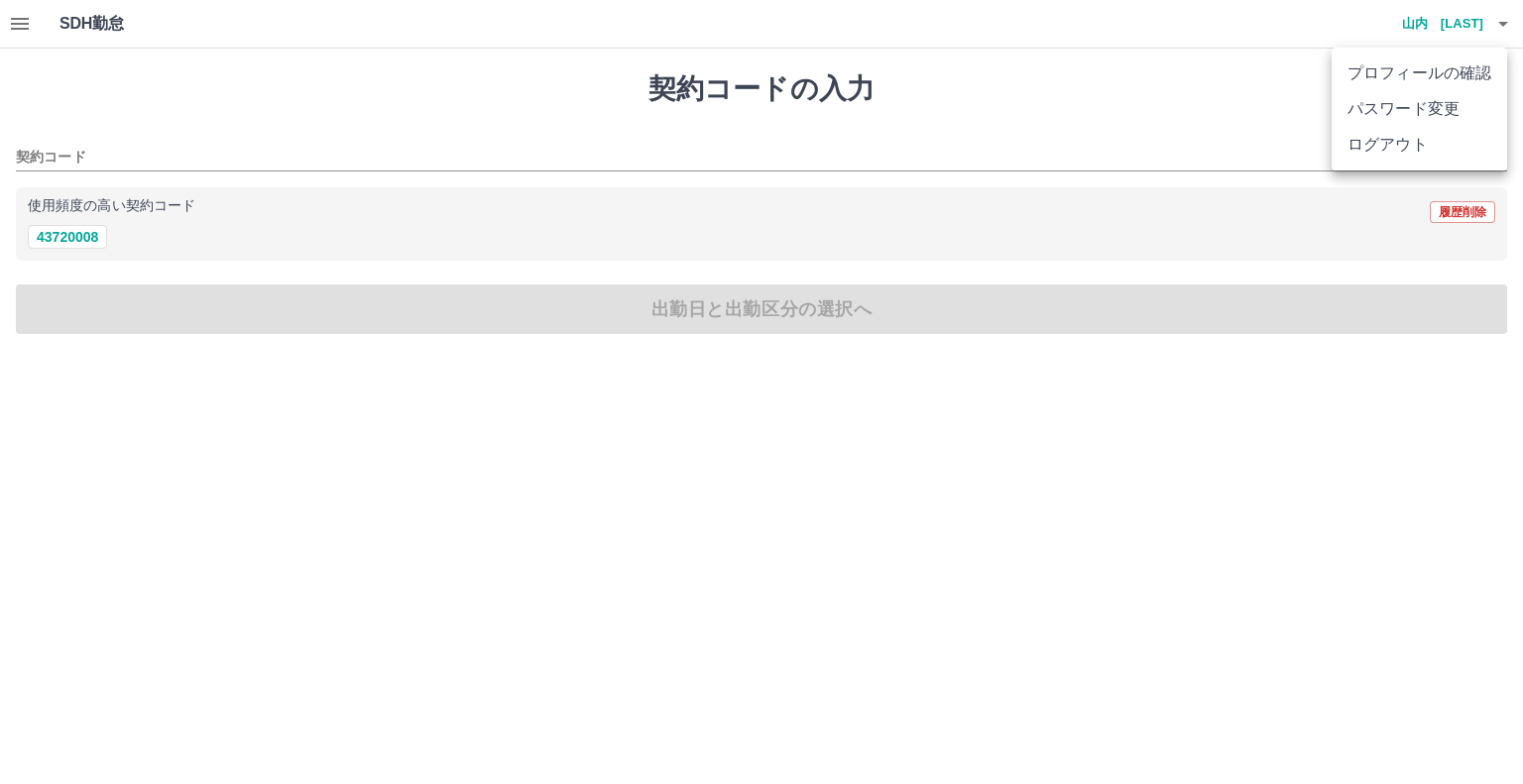click on "ログアウト" at bounding box center [1419, 145] 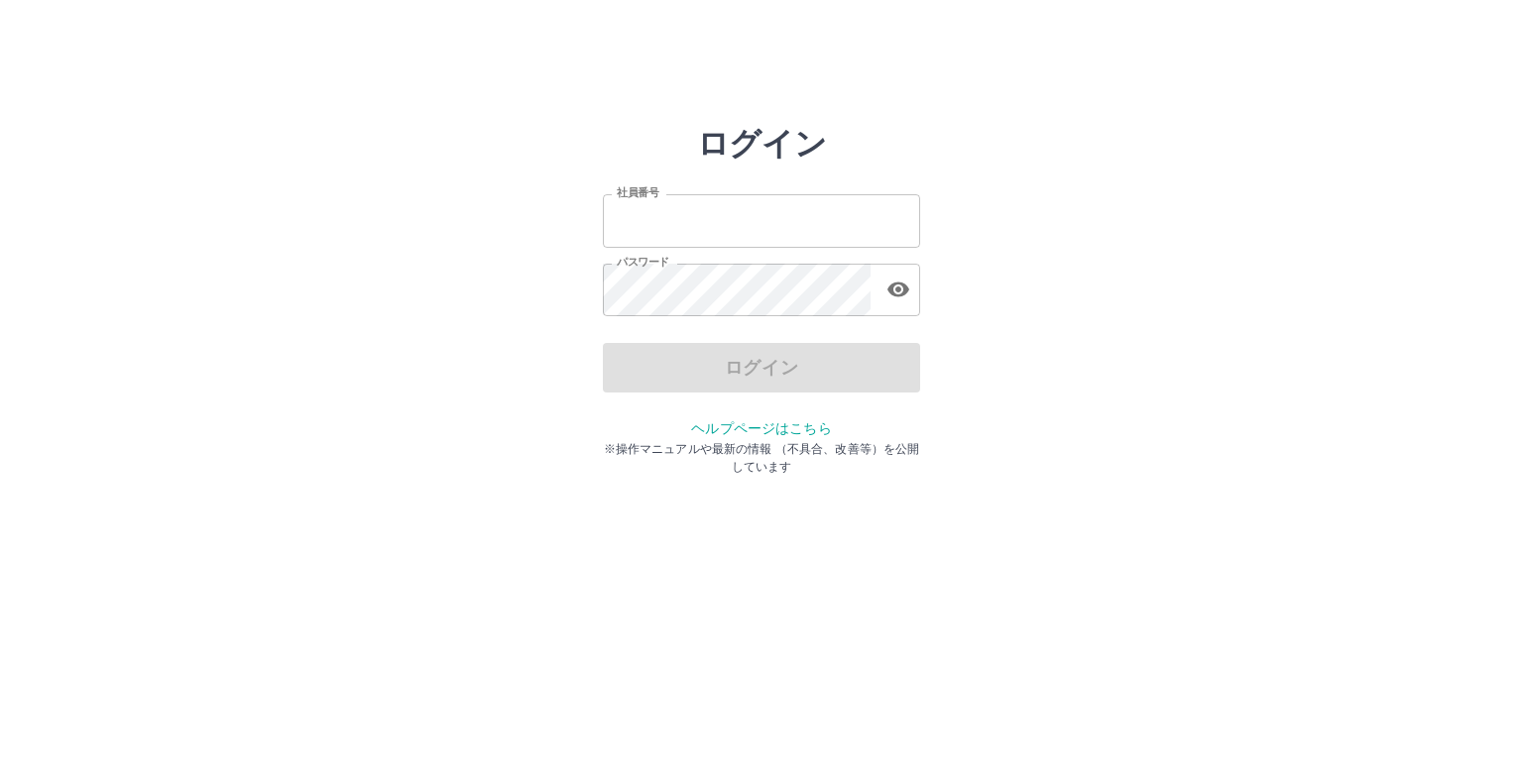 scroll, scrollTop: 0, scrollLeft: 0, axis: both 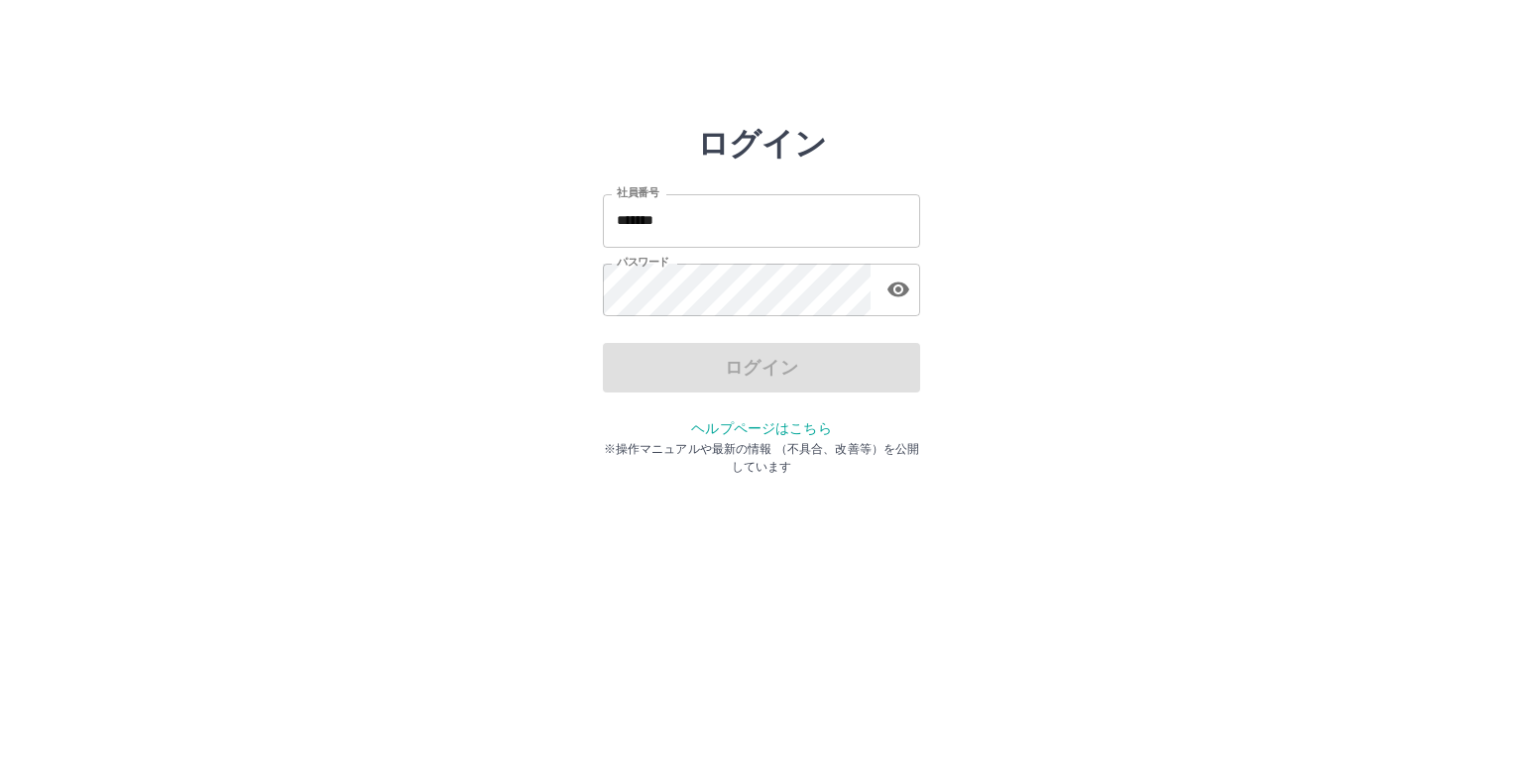 click on "*******" at bounding box center [762, 220] 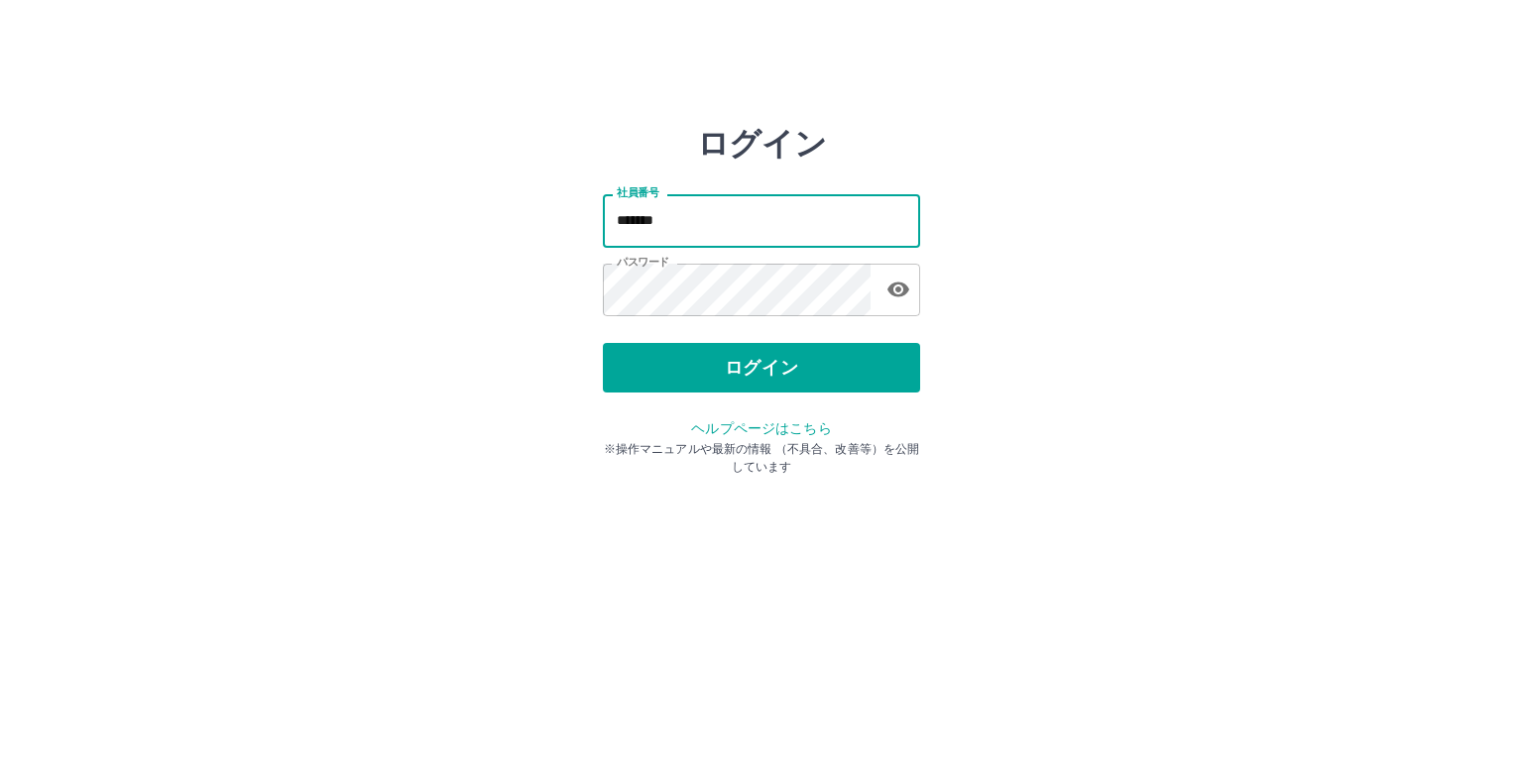 type on "*******" 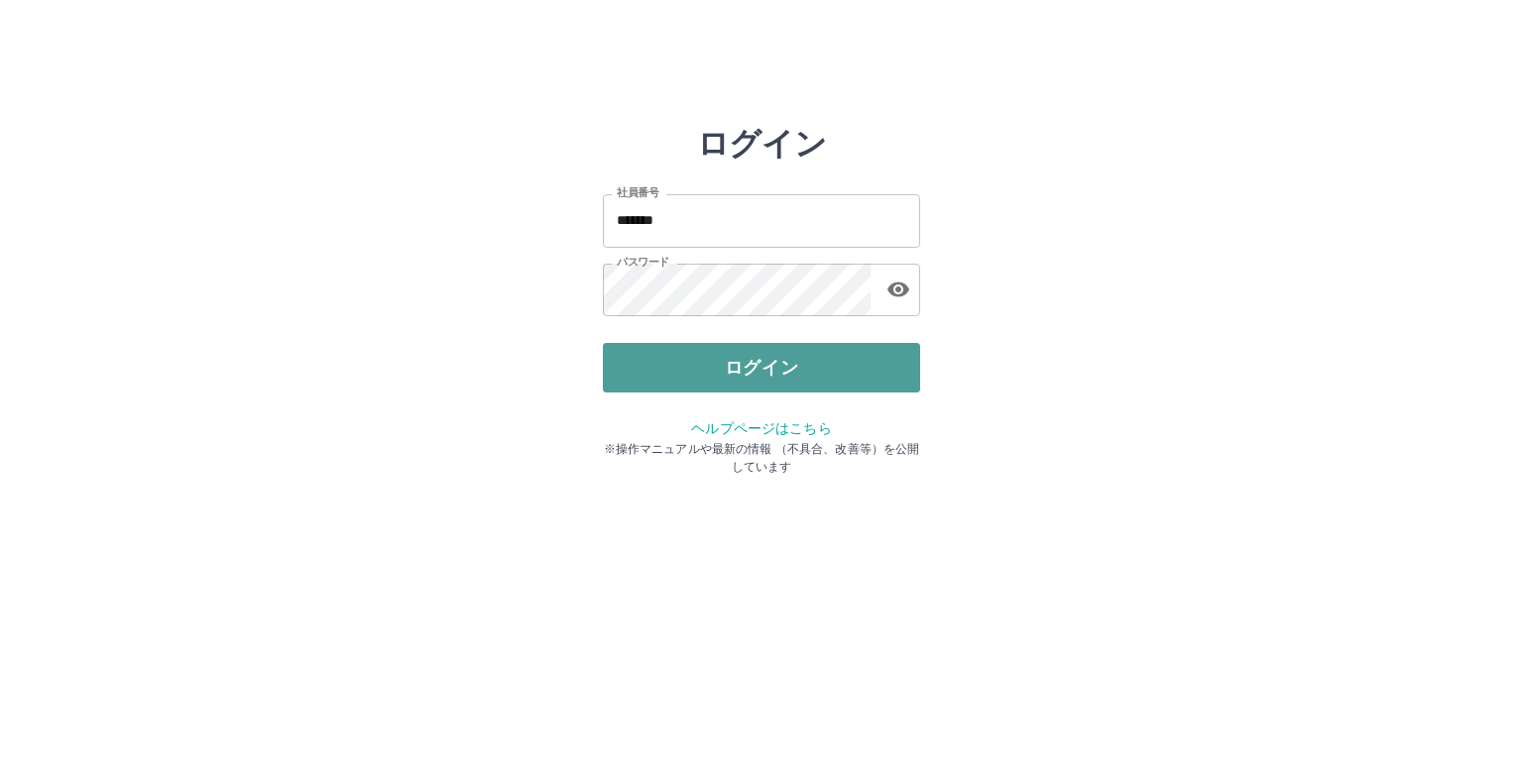 click on "ログイン" at bounding box center (762, 368) 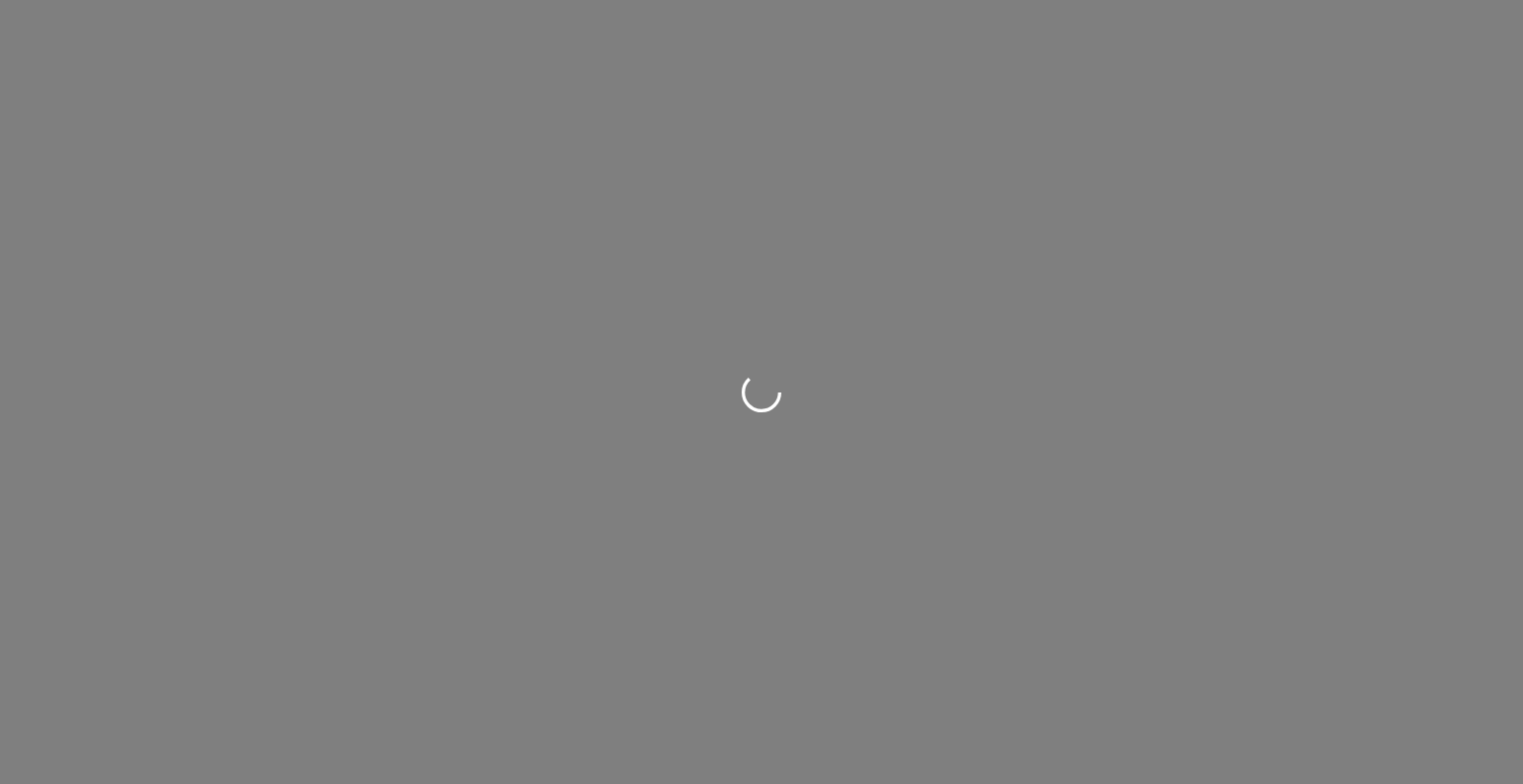 scroll, scrollTop: 0, scrollLeft: 0, axis: both 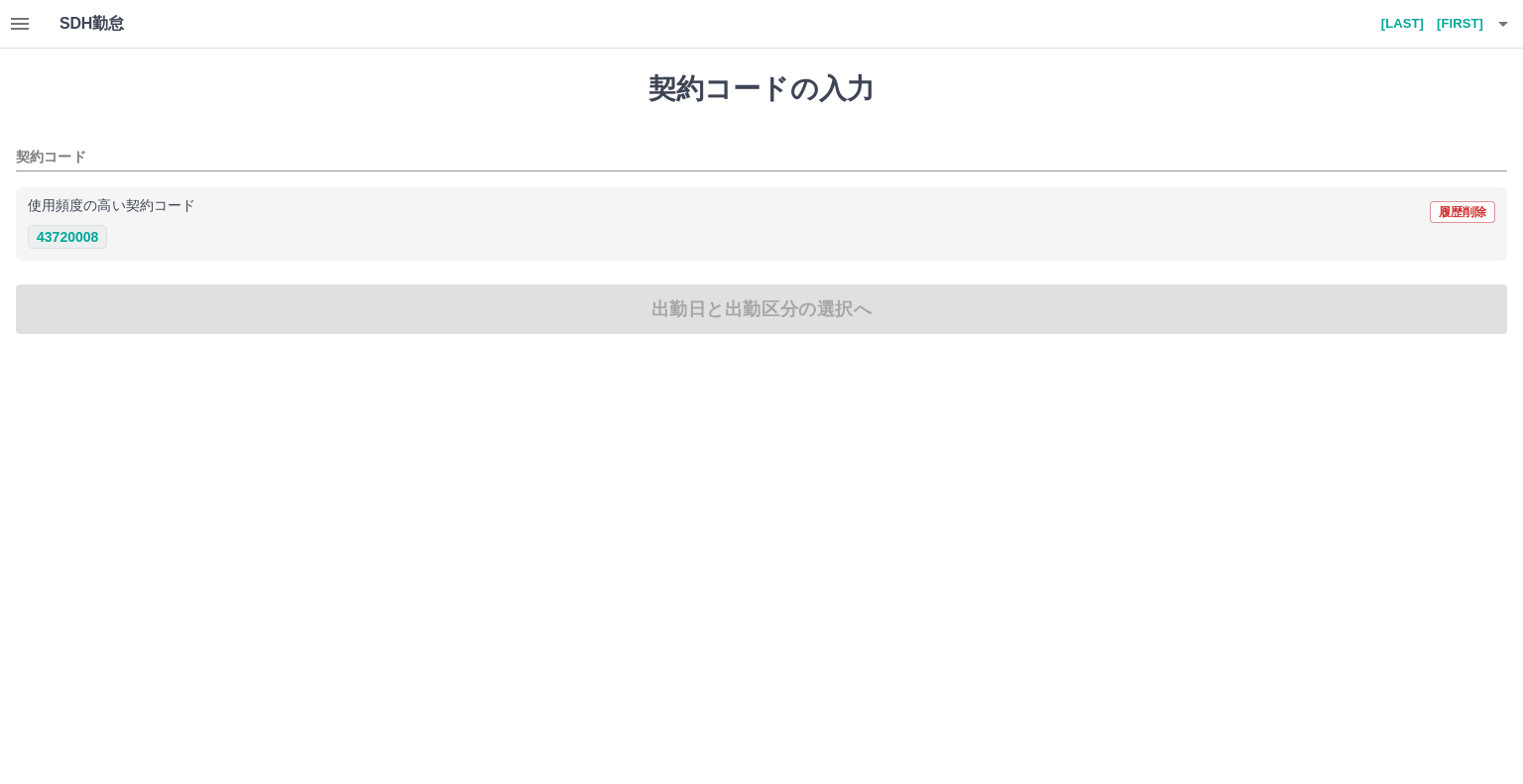 click on "43720008" at bounding box center [67, 237] 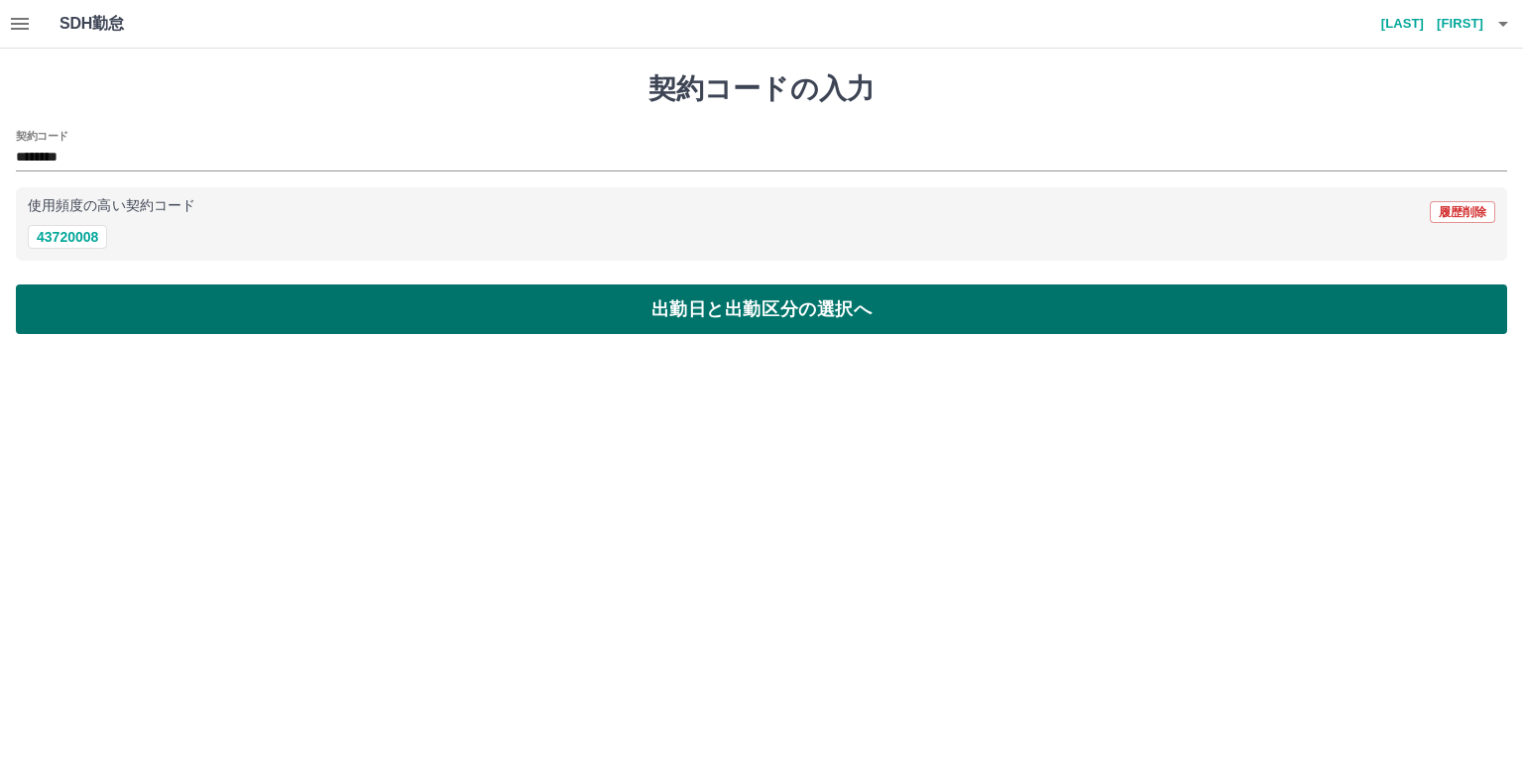 click on "出勤日と出勤区分の選択へ" at bounding box center (762, 309) 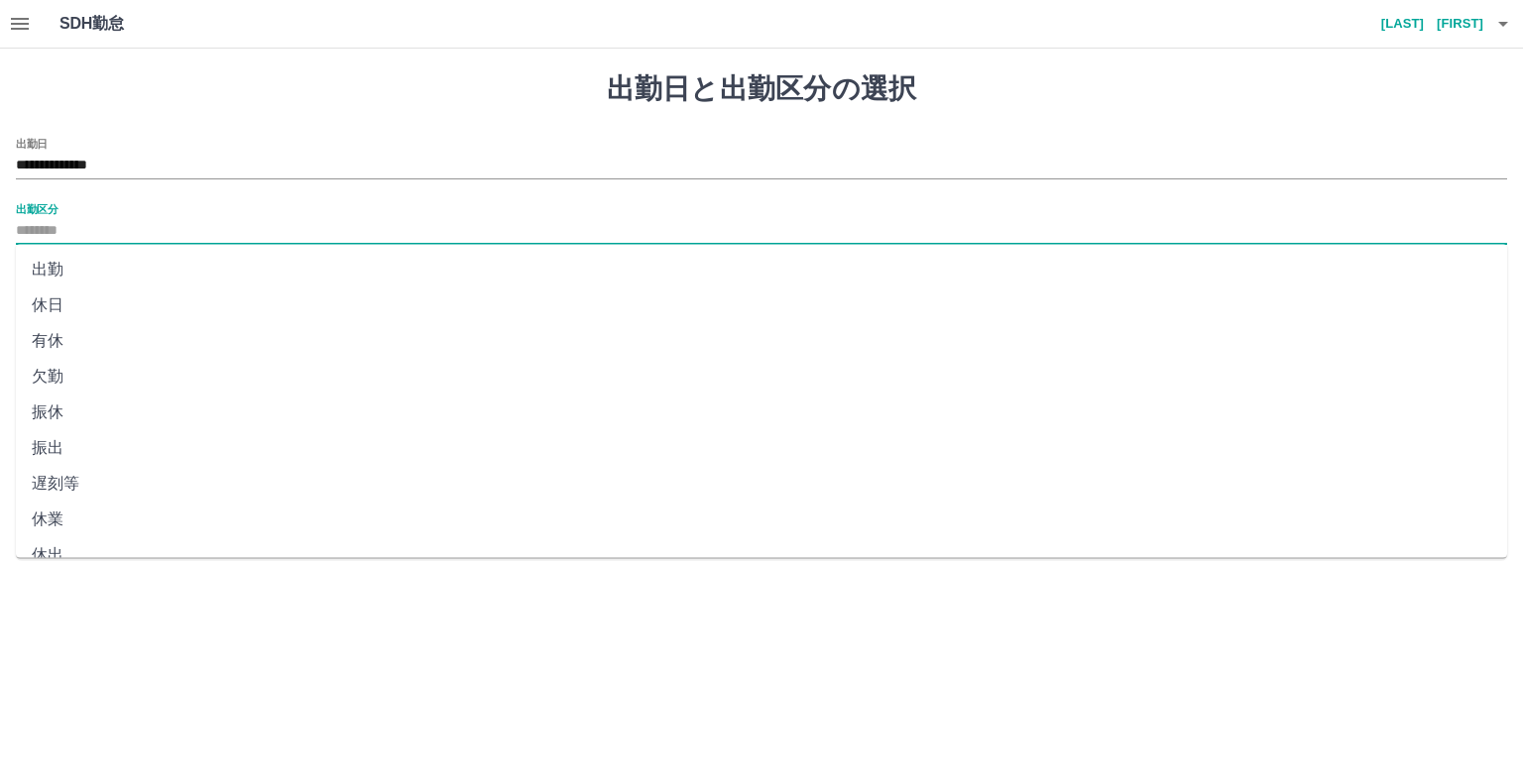click on "出勤区分" at bounding box center (762, 231) 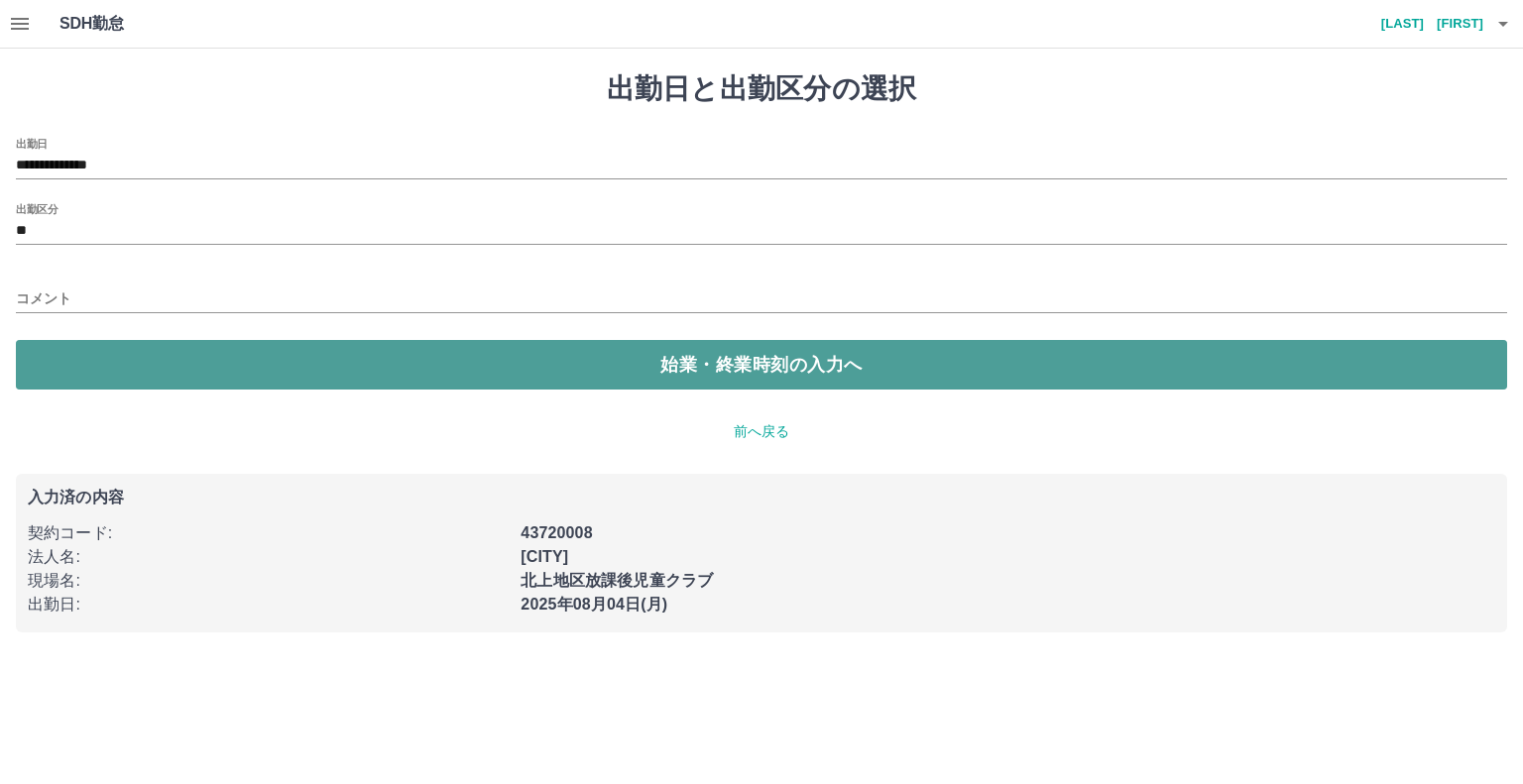 click on "始業・終業時刻の入力へ" at bounding box center (762, 365) 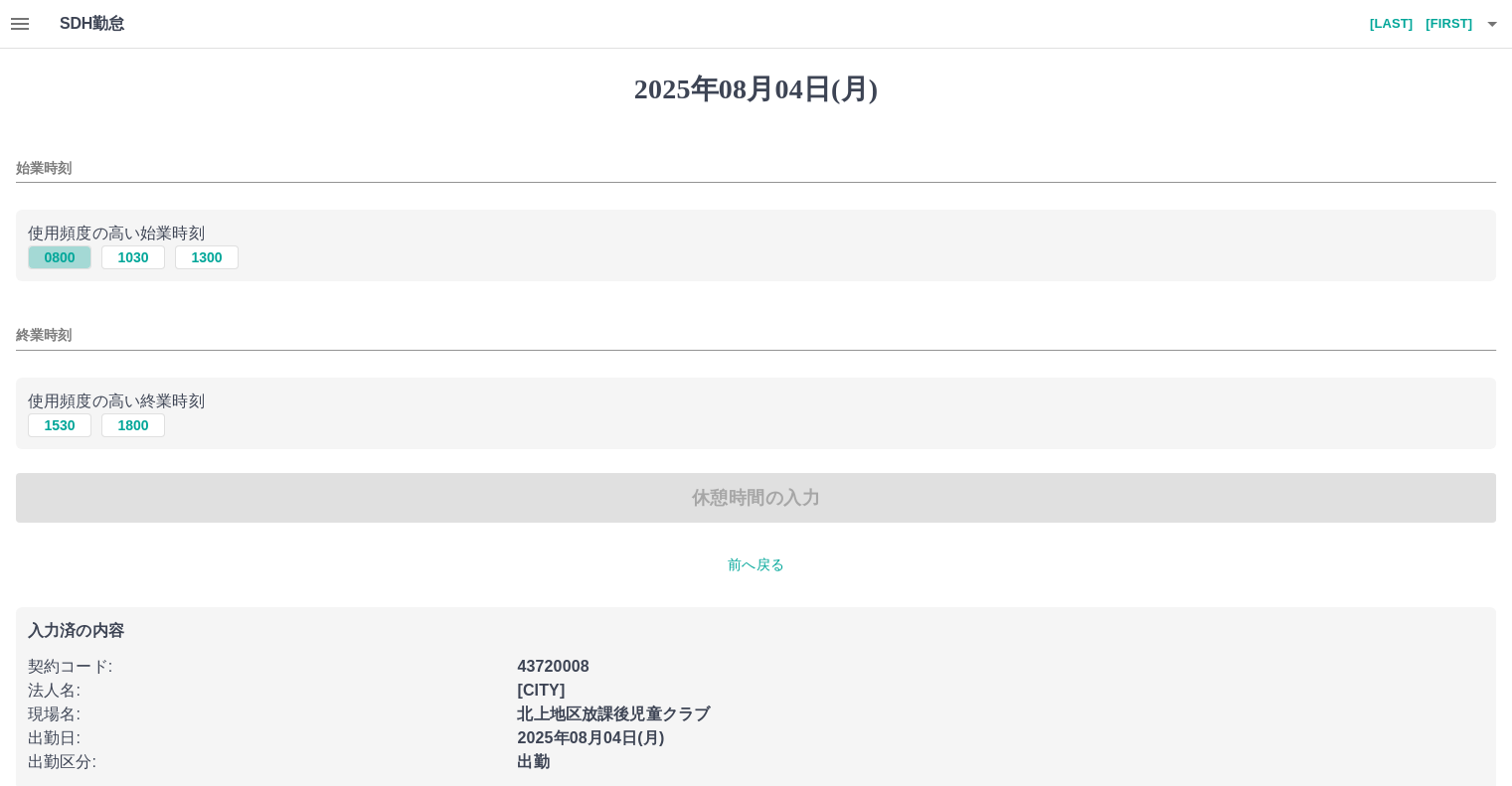 click on "0800" at bounding box center (60, 257) 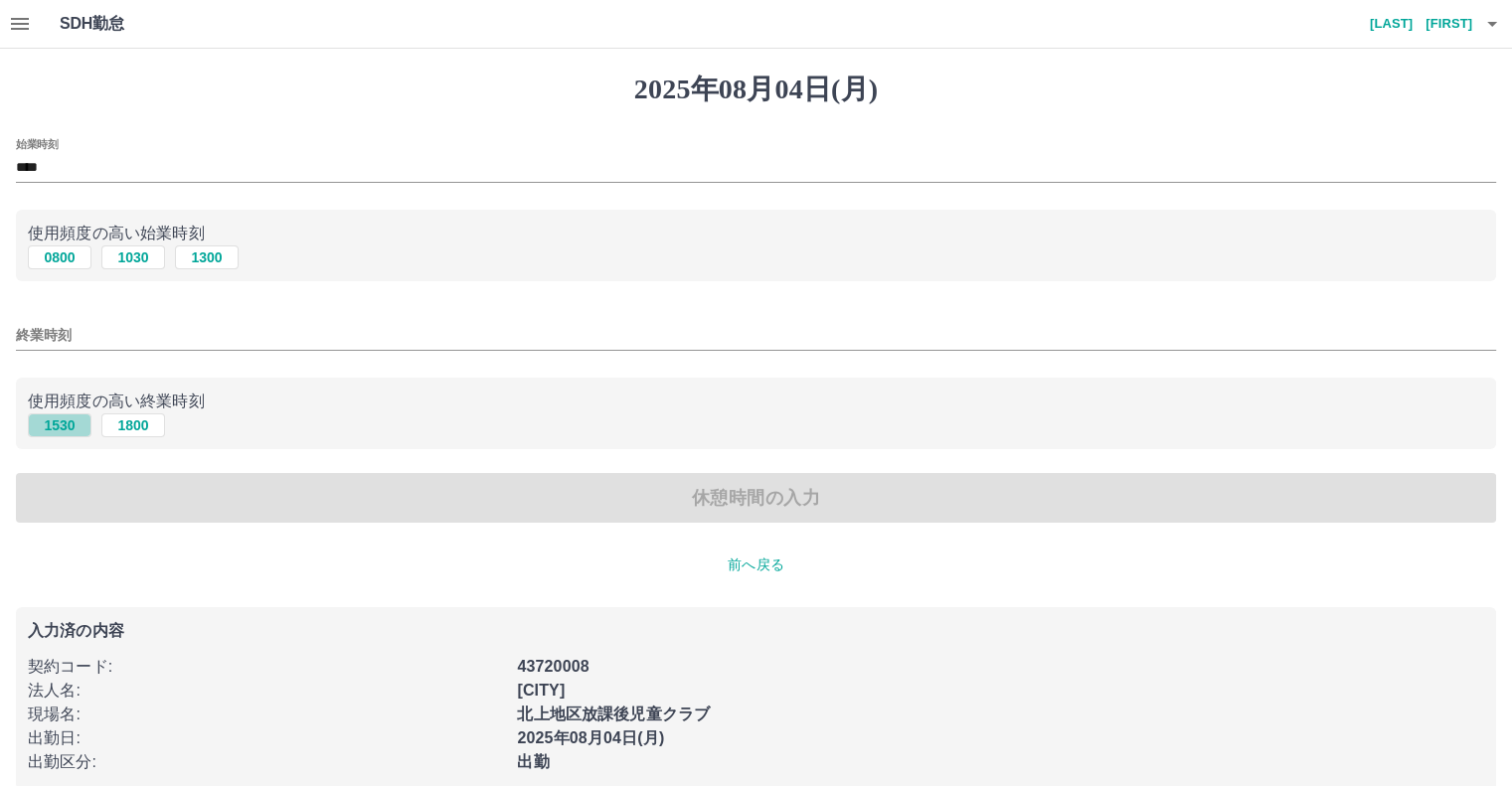 click on "1530" at bounding box center (60, 425) 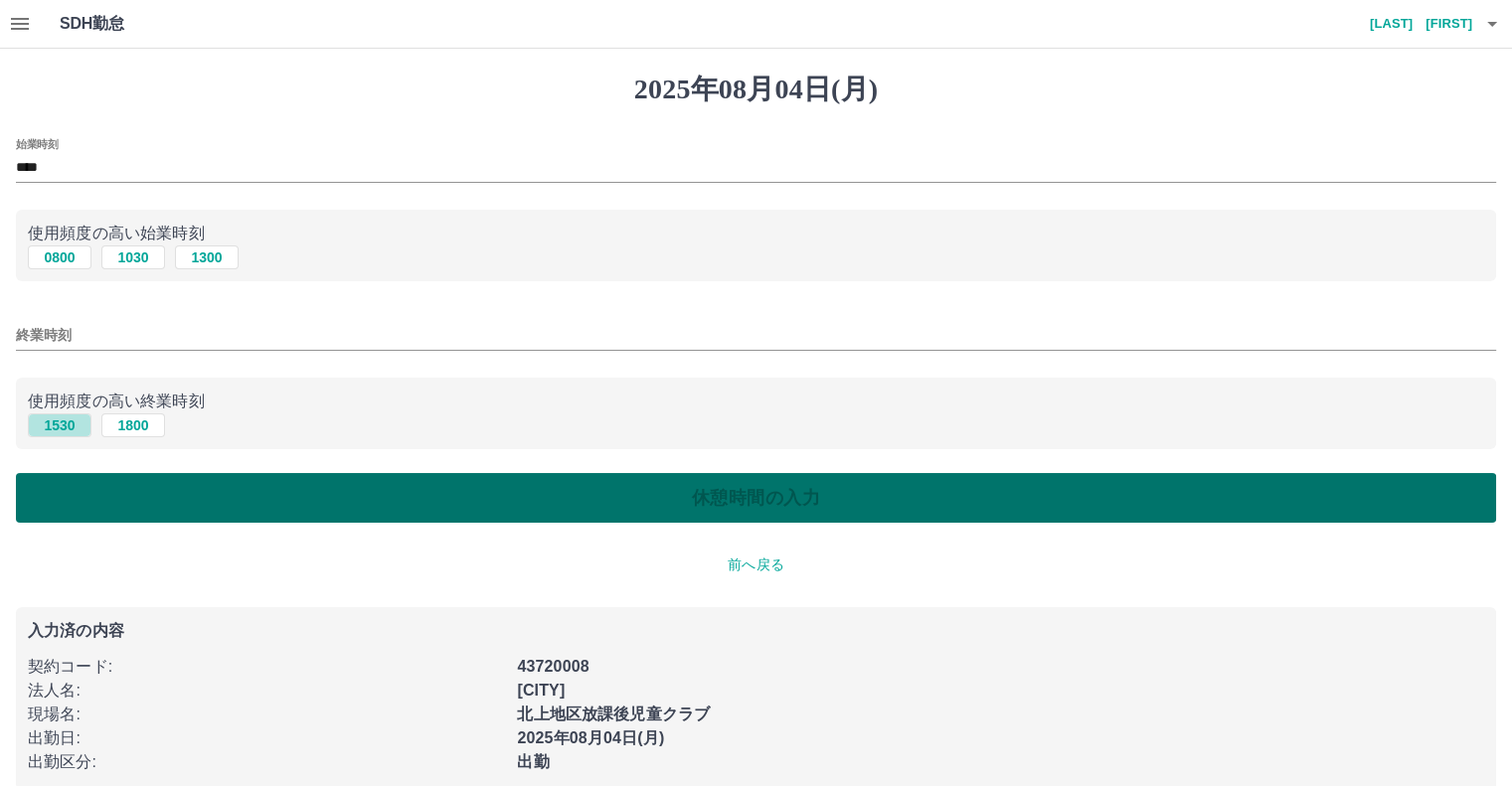 type on "****" 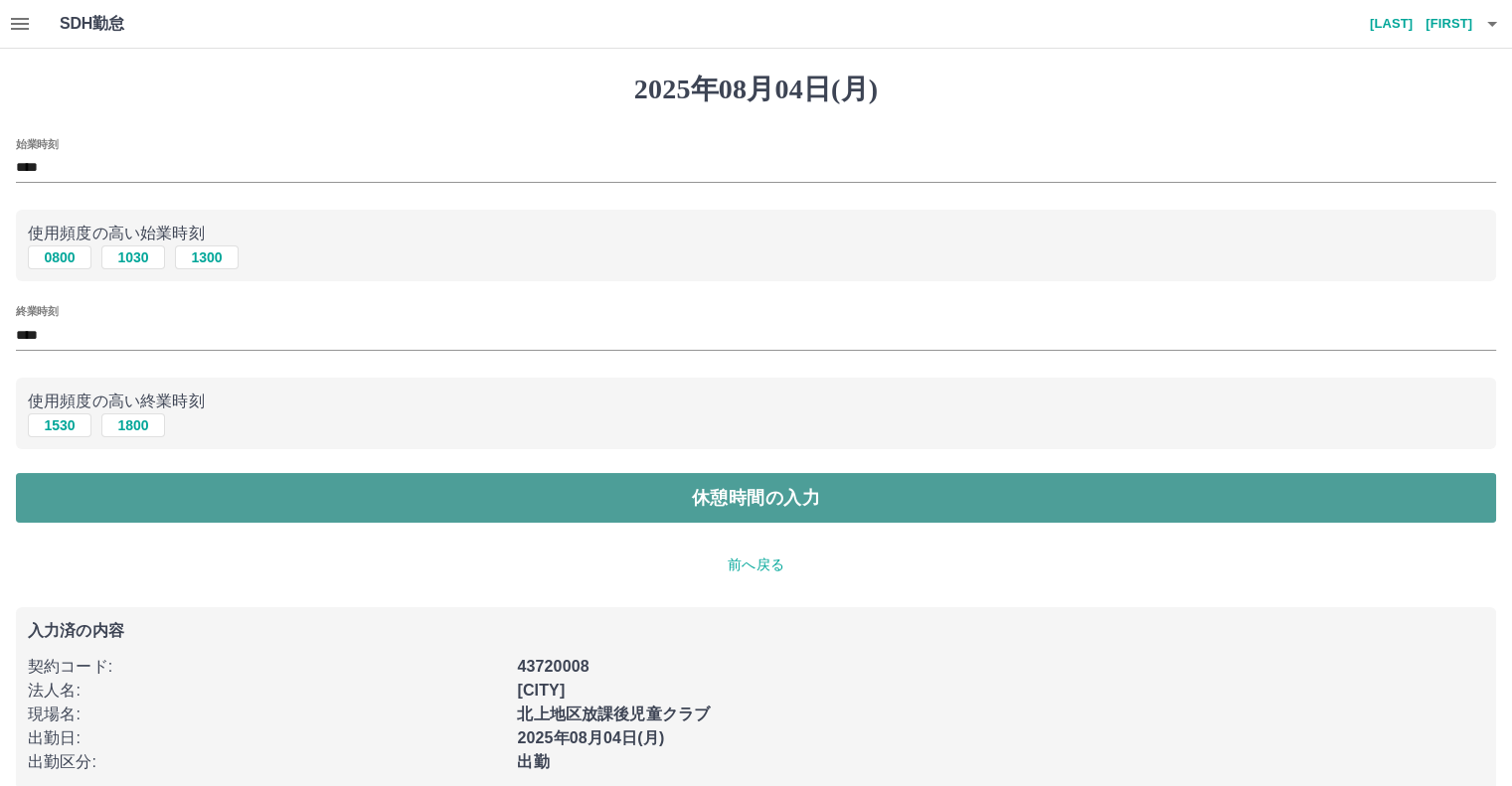 click on "休憩時間の入力" at bounding box center (756, 498) 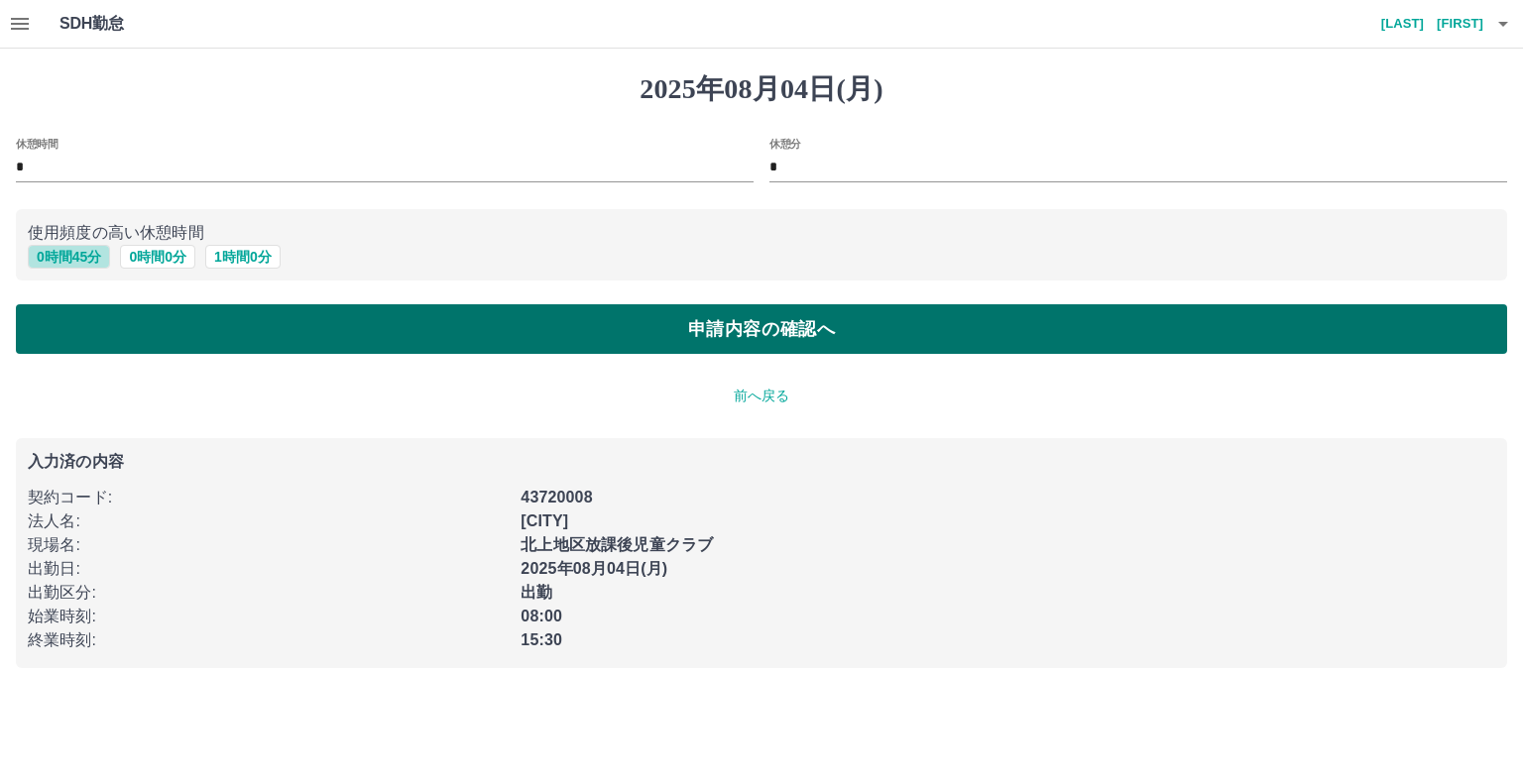 drag, startPoint x: 73, startPoint y: 260, endPoint x: 173, endPoint y: 318, distance: 115.60277 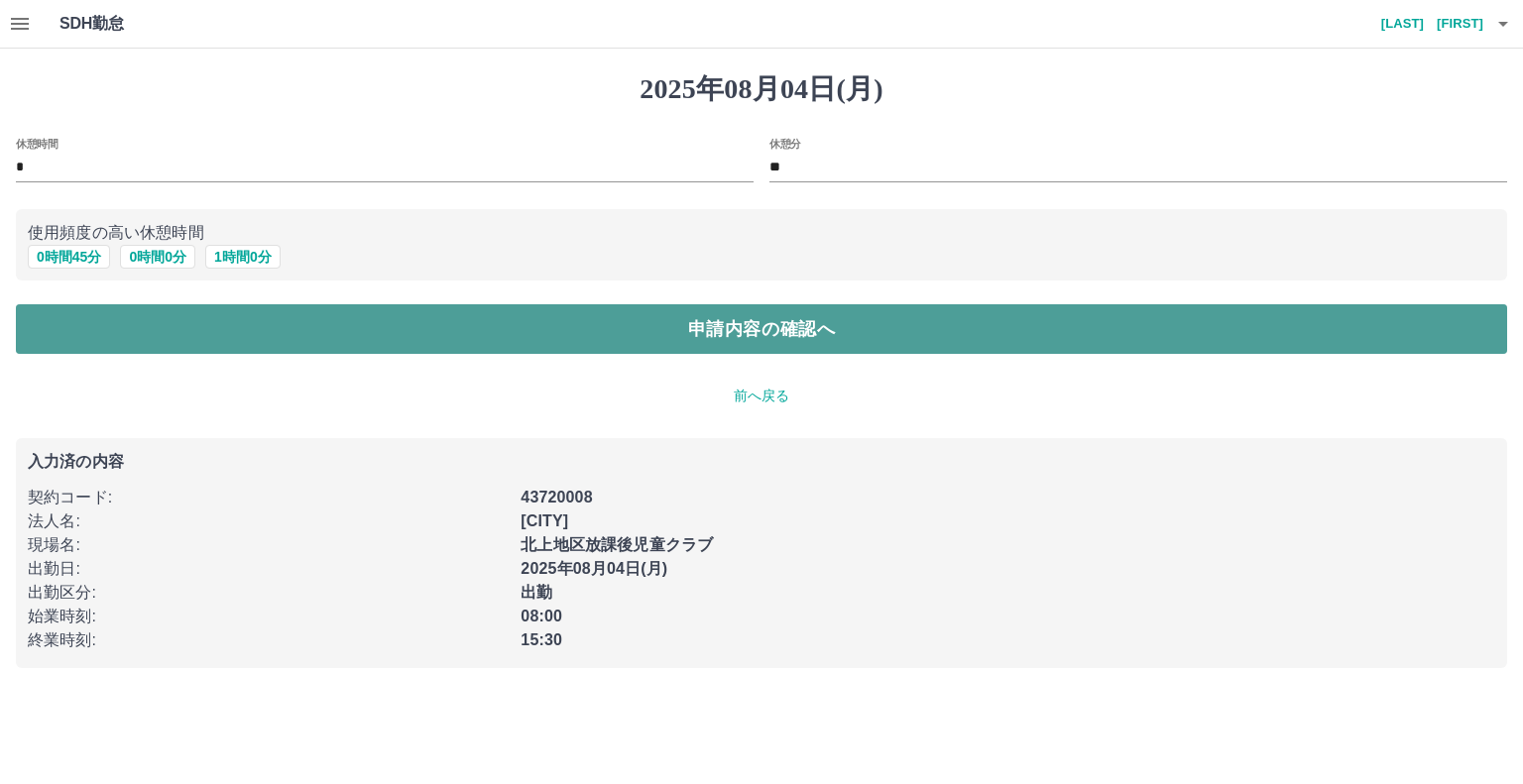 click on "申請内容の確認へ" at bounding box center [762, 329] 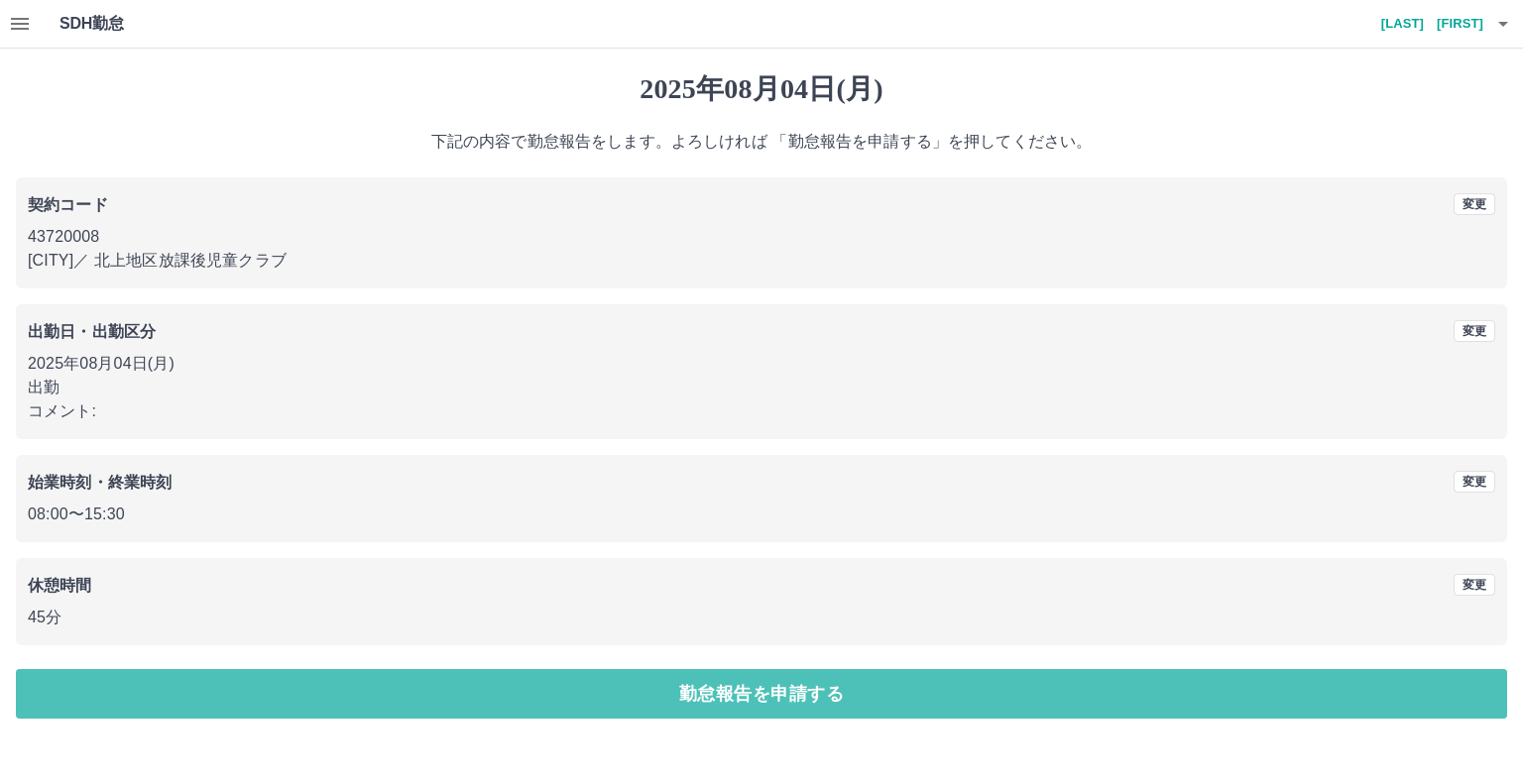 click on "勤怠報告を申請する" at bounding box center (762, 694) 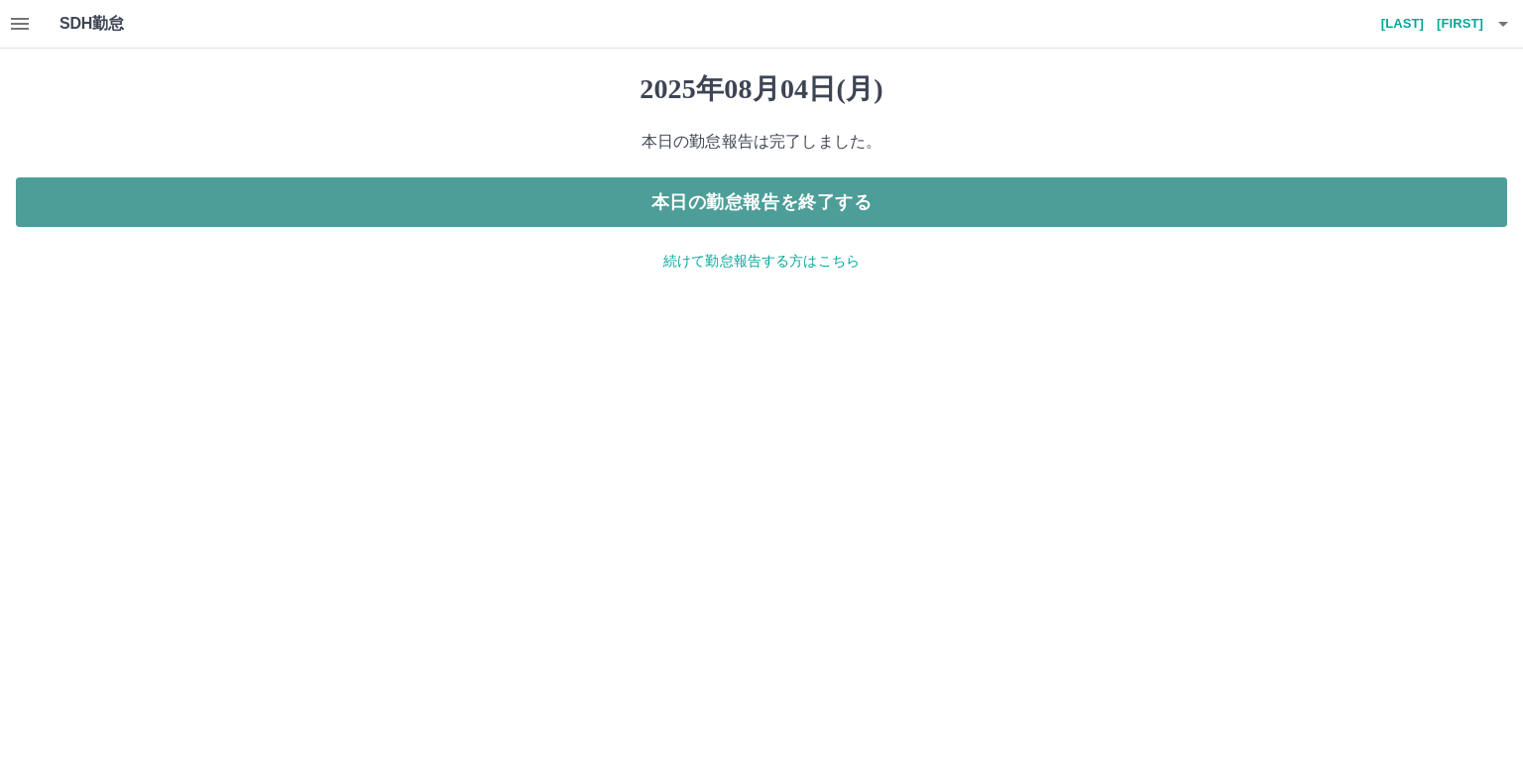click on "本日の勤怠報告を終了する" at bounding box center (762, 202) 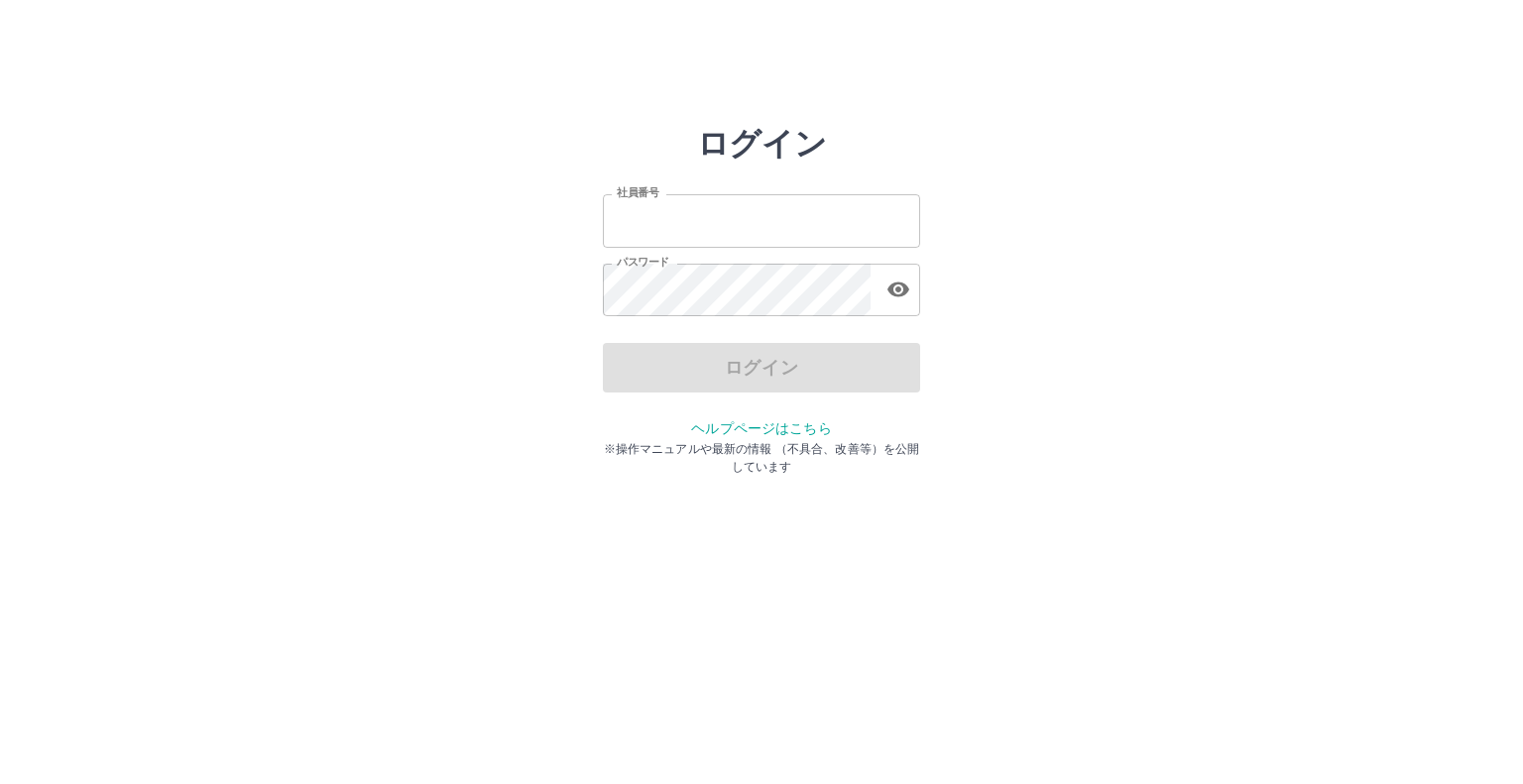 scroll, scrollTop: 0, scrollLeft: 0, axis: both 